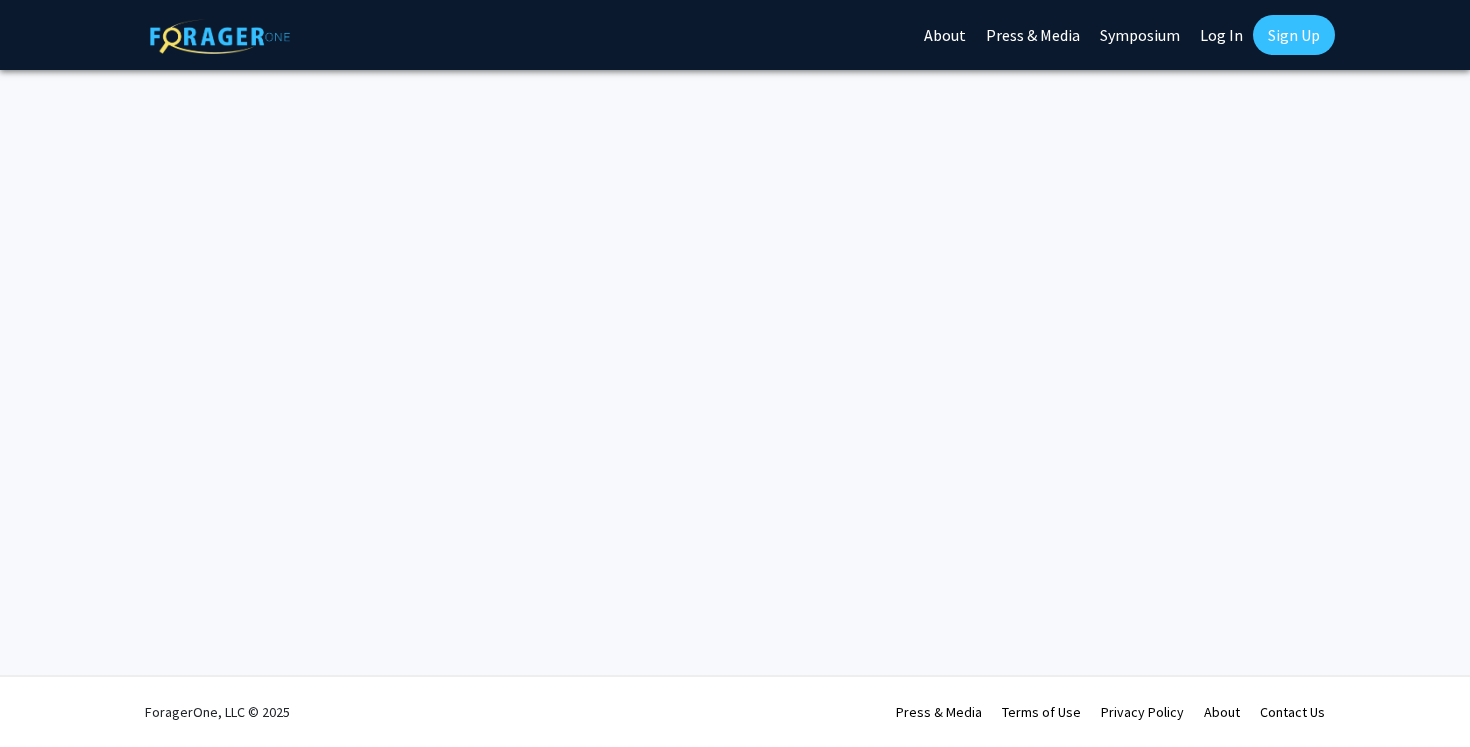 scroll, scrollTop: 0, scrollLeft: 0, axis: both 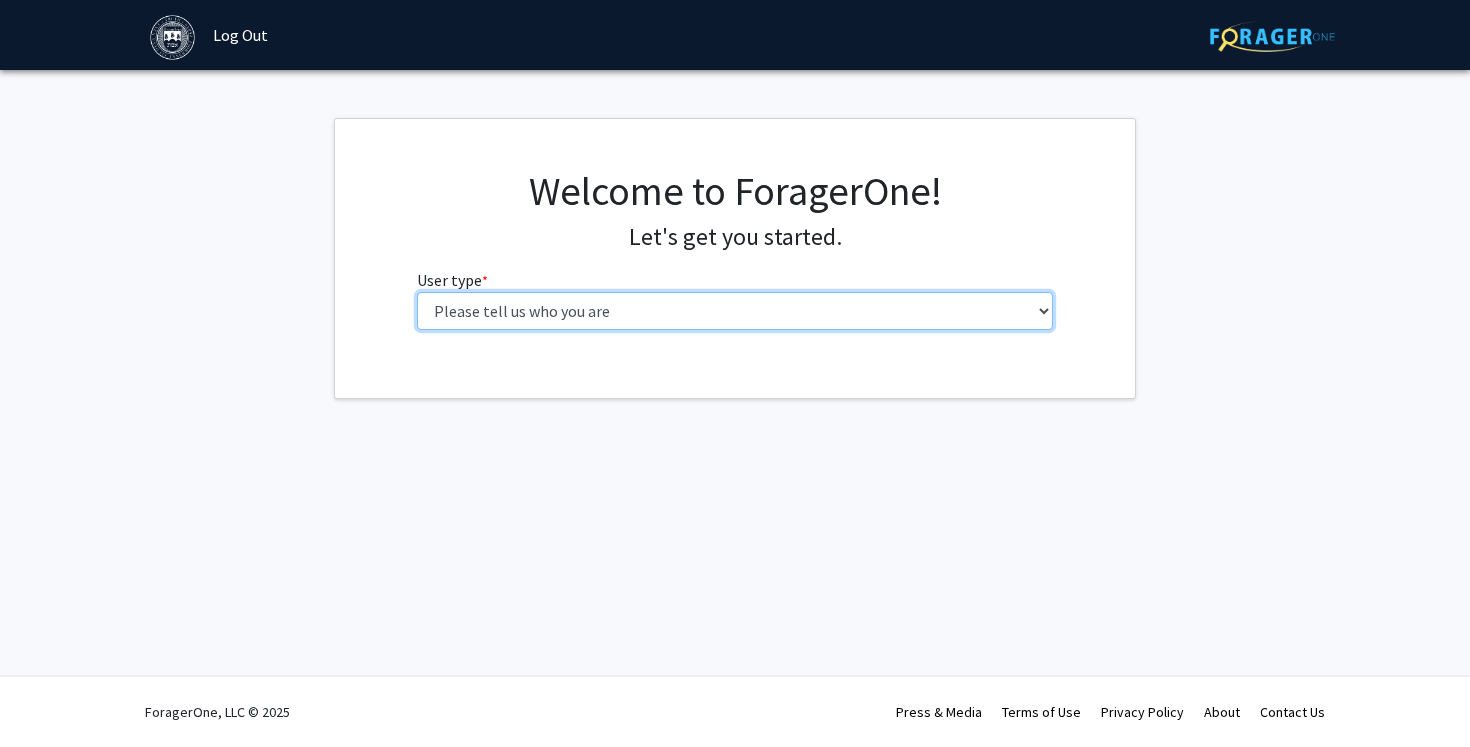 select on "1: undergrad" 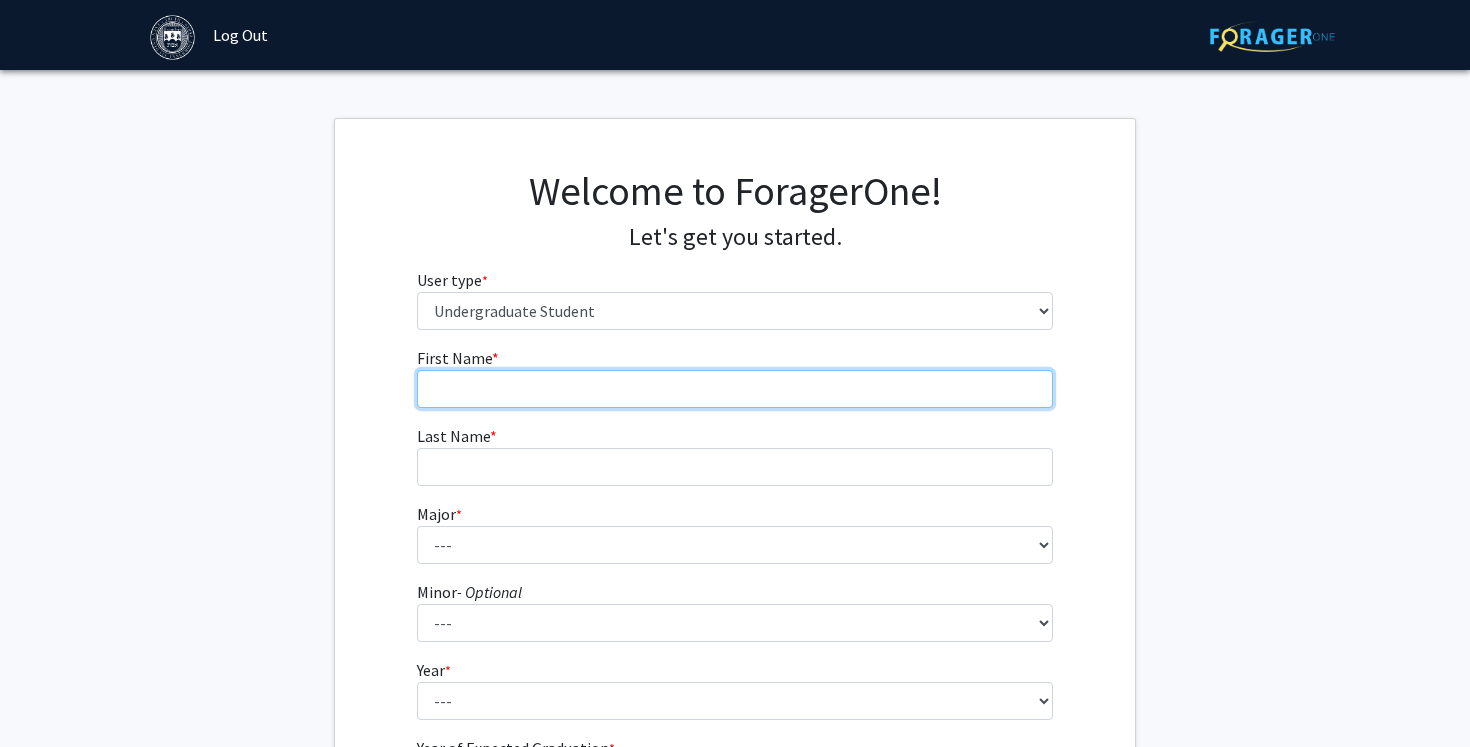 click on "First Name * required" at bounding box center (735, 389) 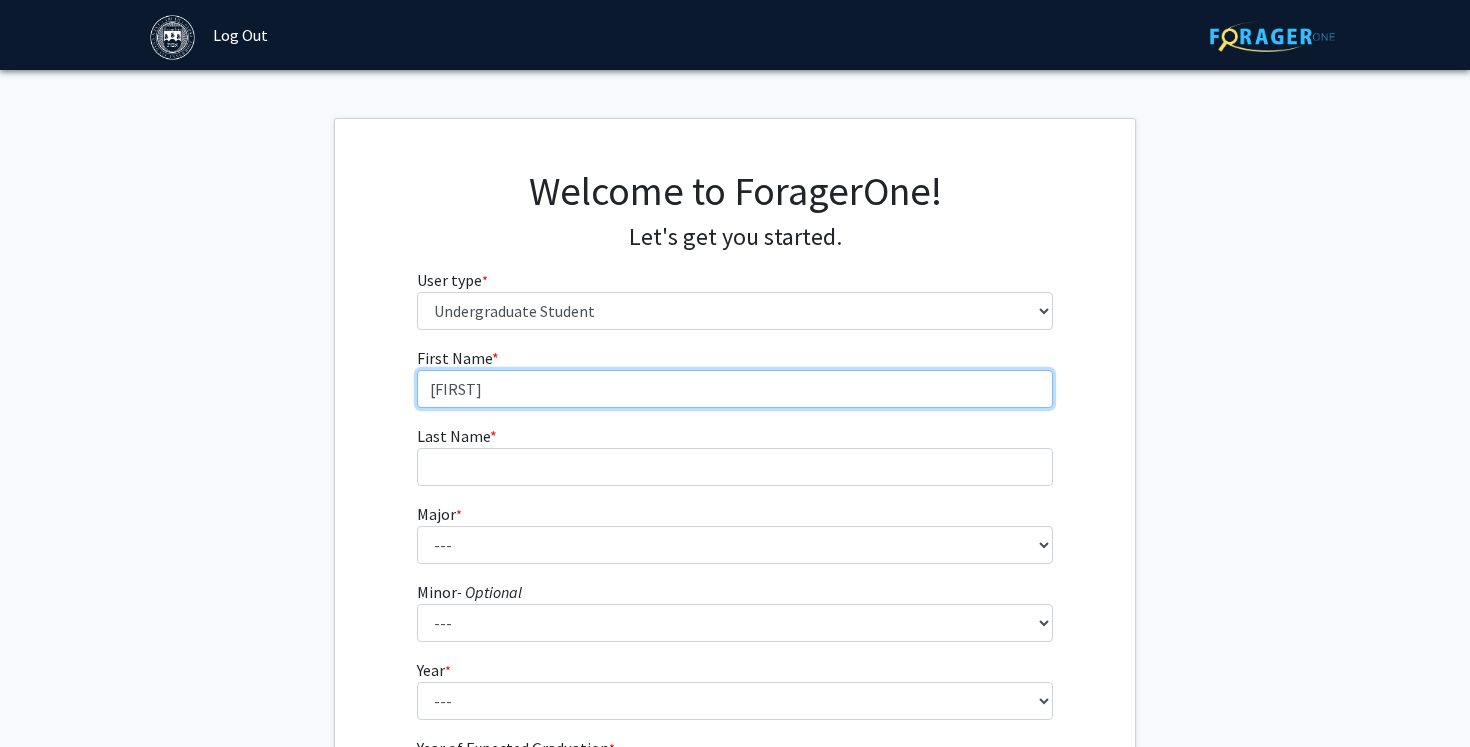 type on "[FIRST]" 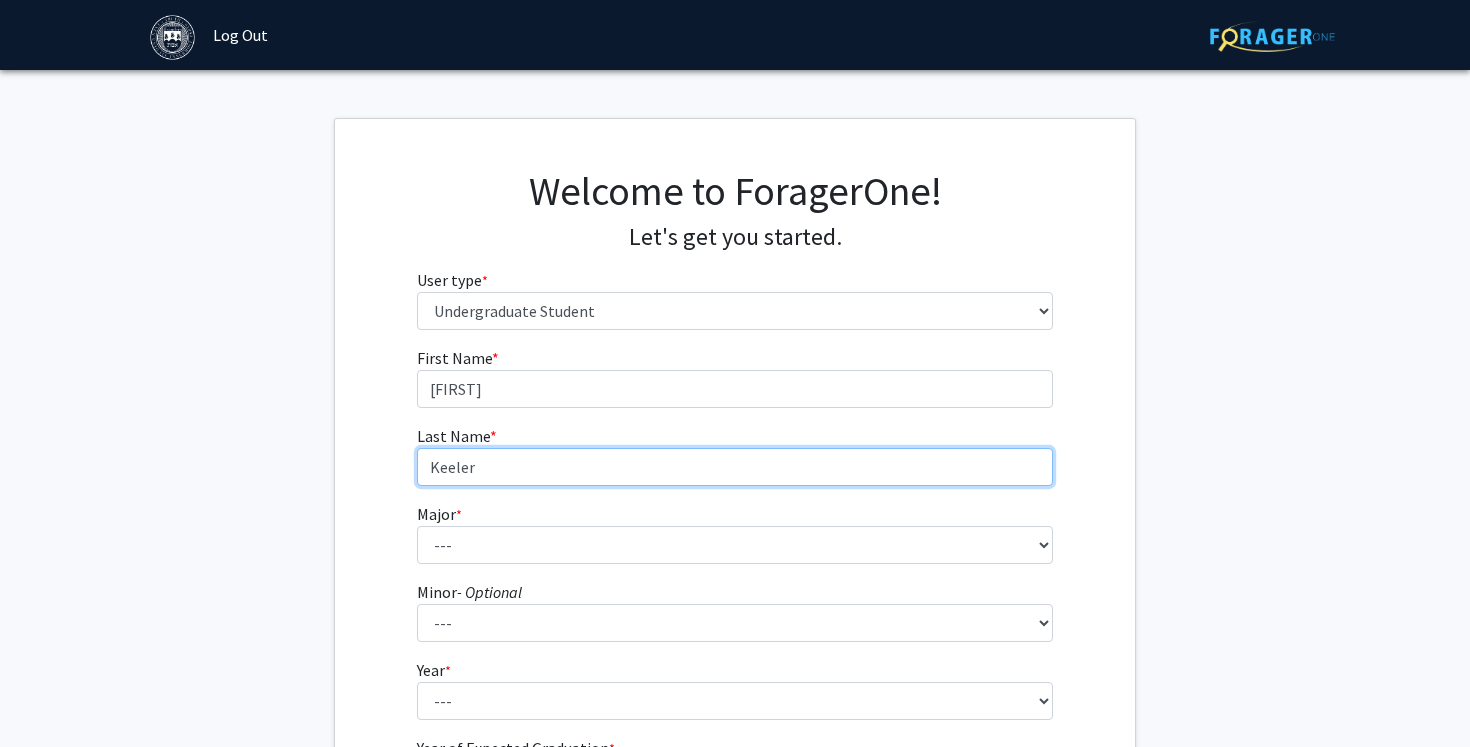 type on "Keeler" 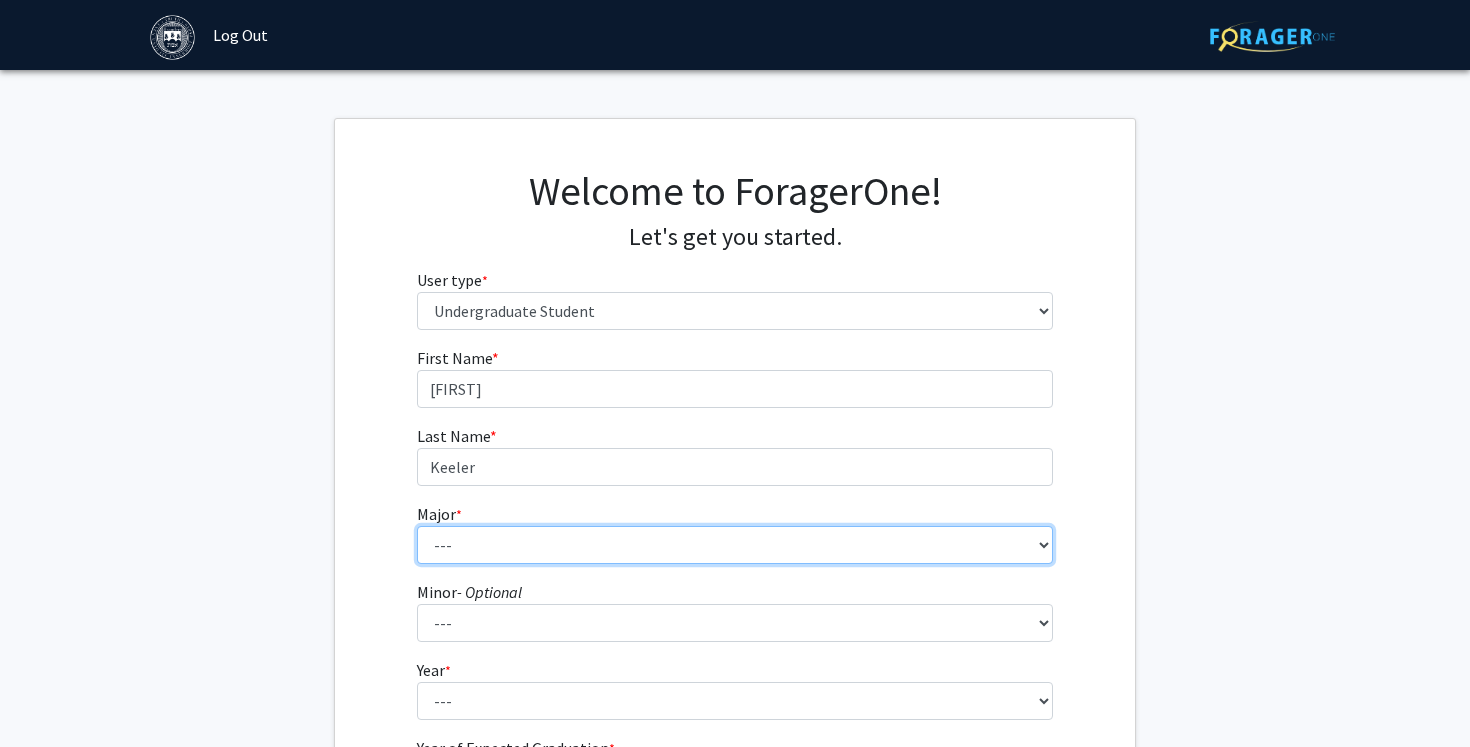 select on "8: 574" 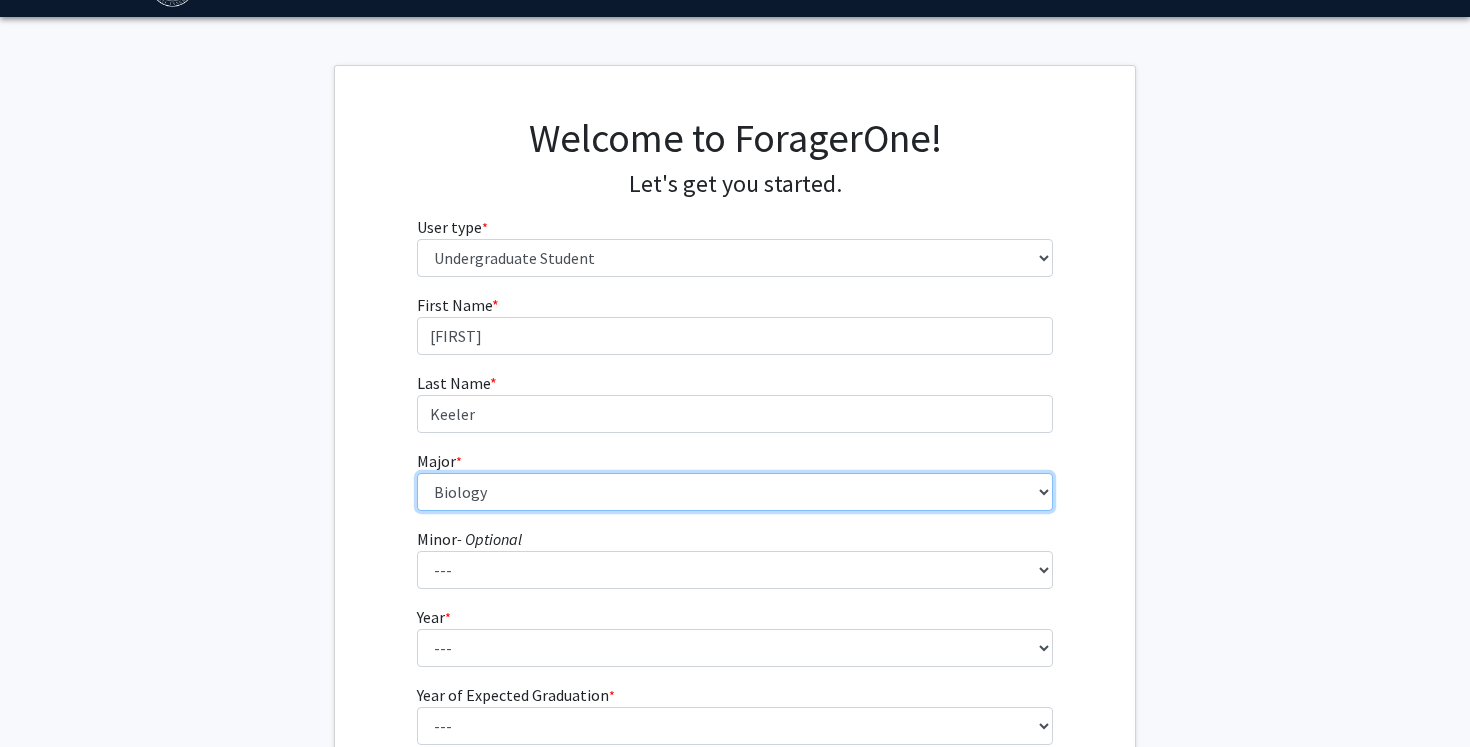 scroll, scrollTop: 61, scrollLeft: 0, axis: vertical 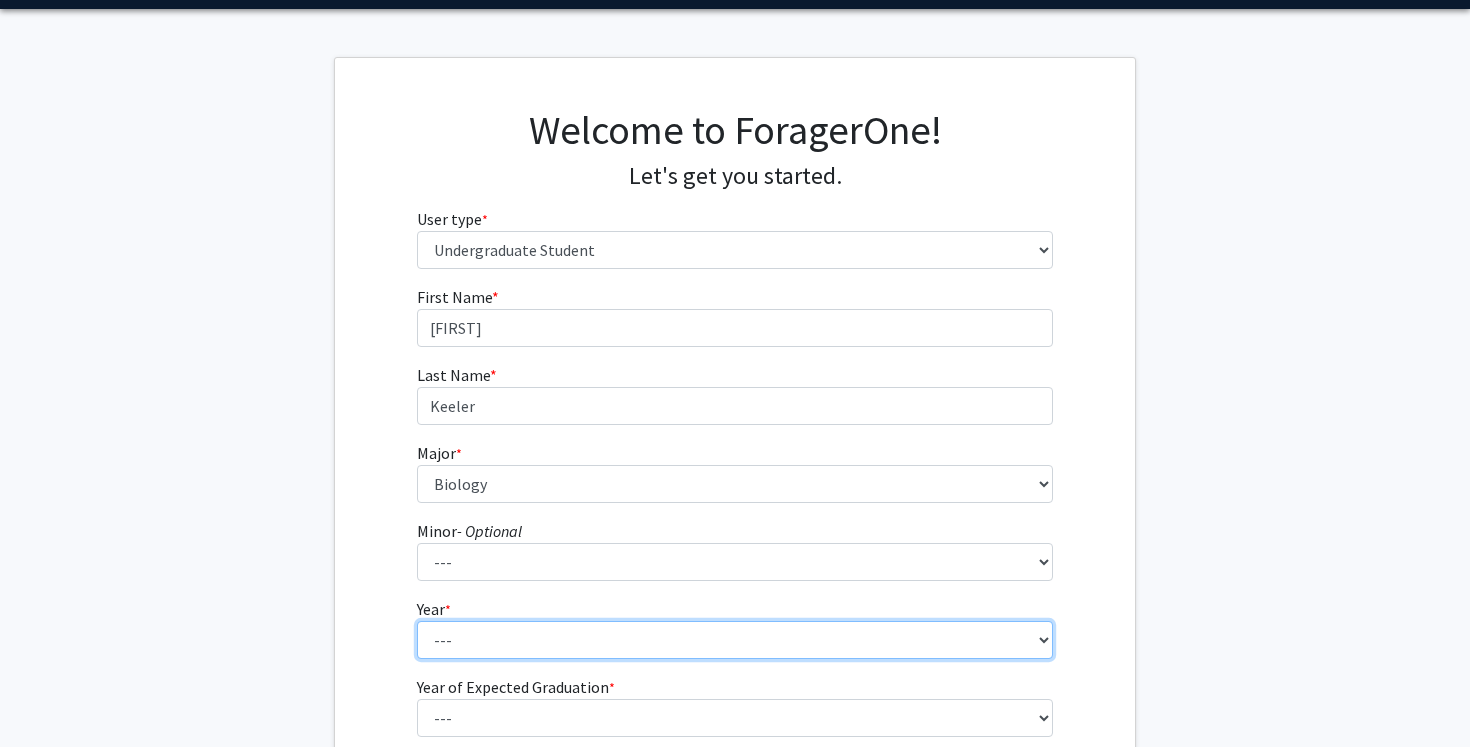 select on "3: junior" 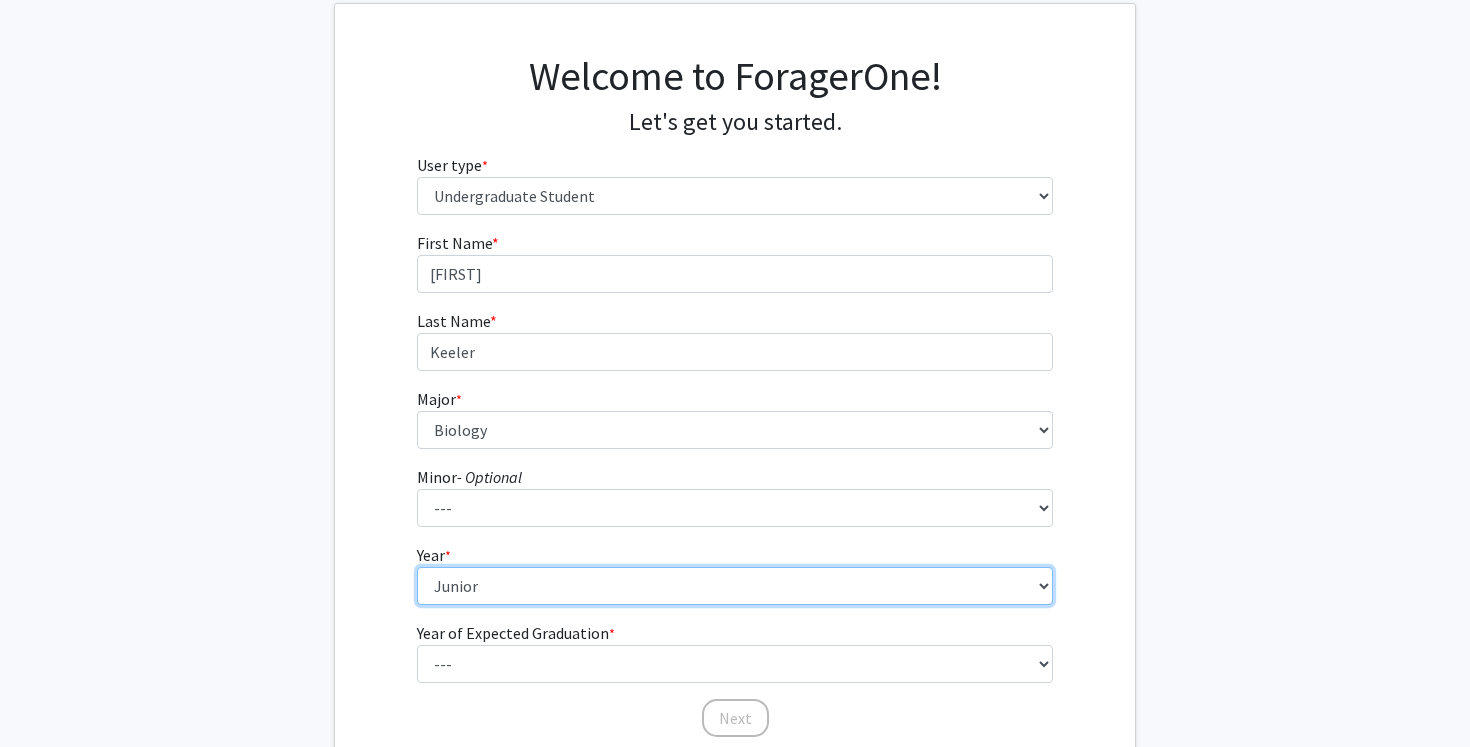 scroll, scrollTop: 127, scrollLeft: 0, axis: vertical 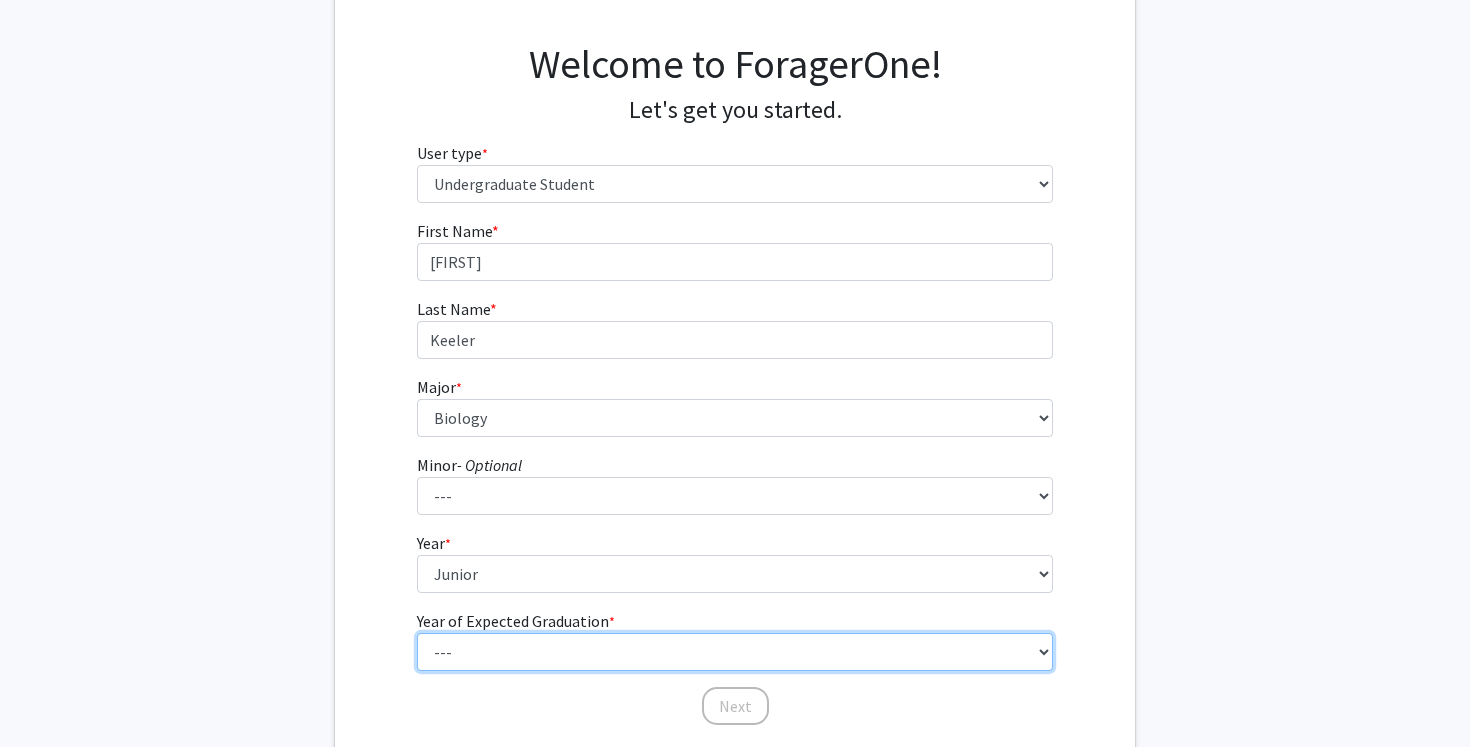 select on "3: 2027" 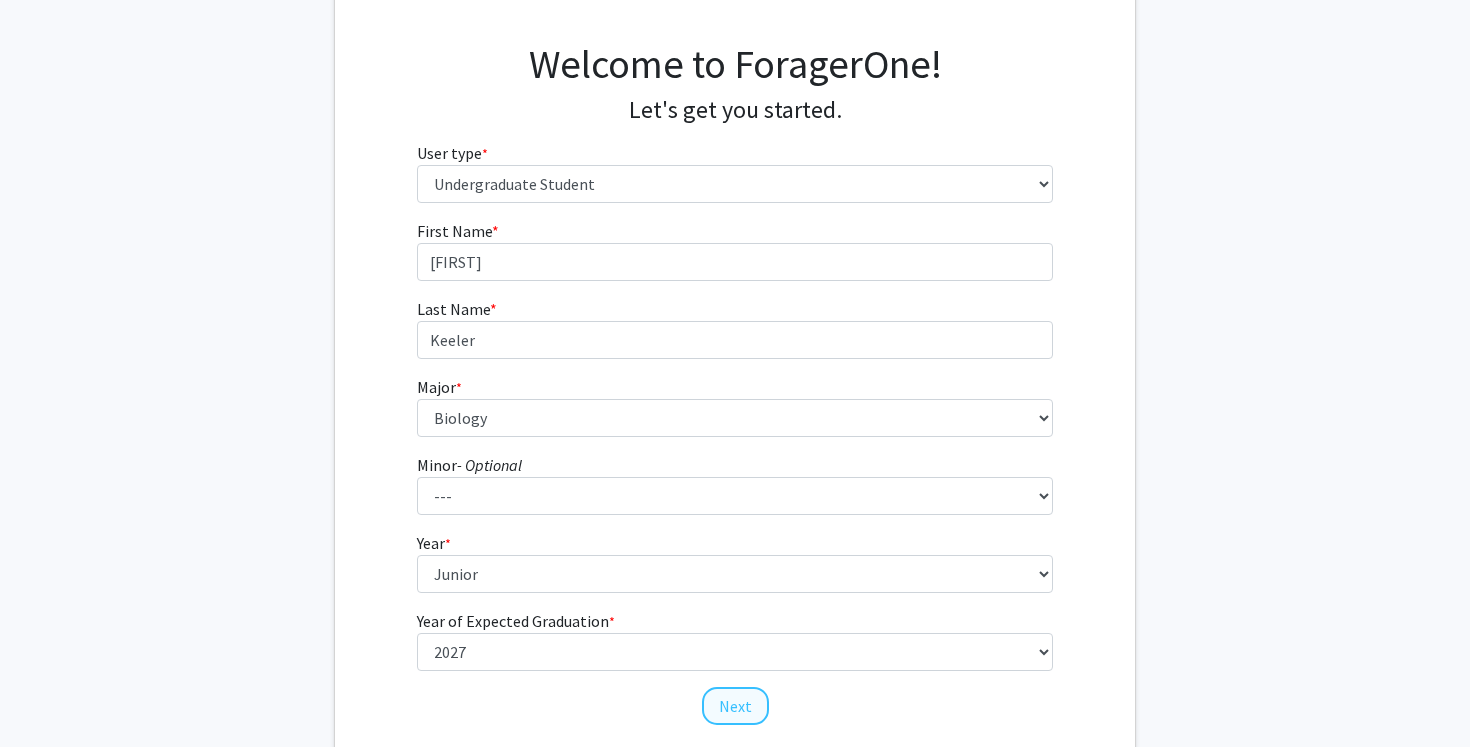 click on "Next" 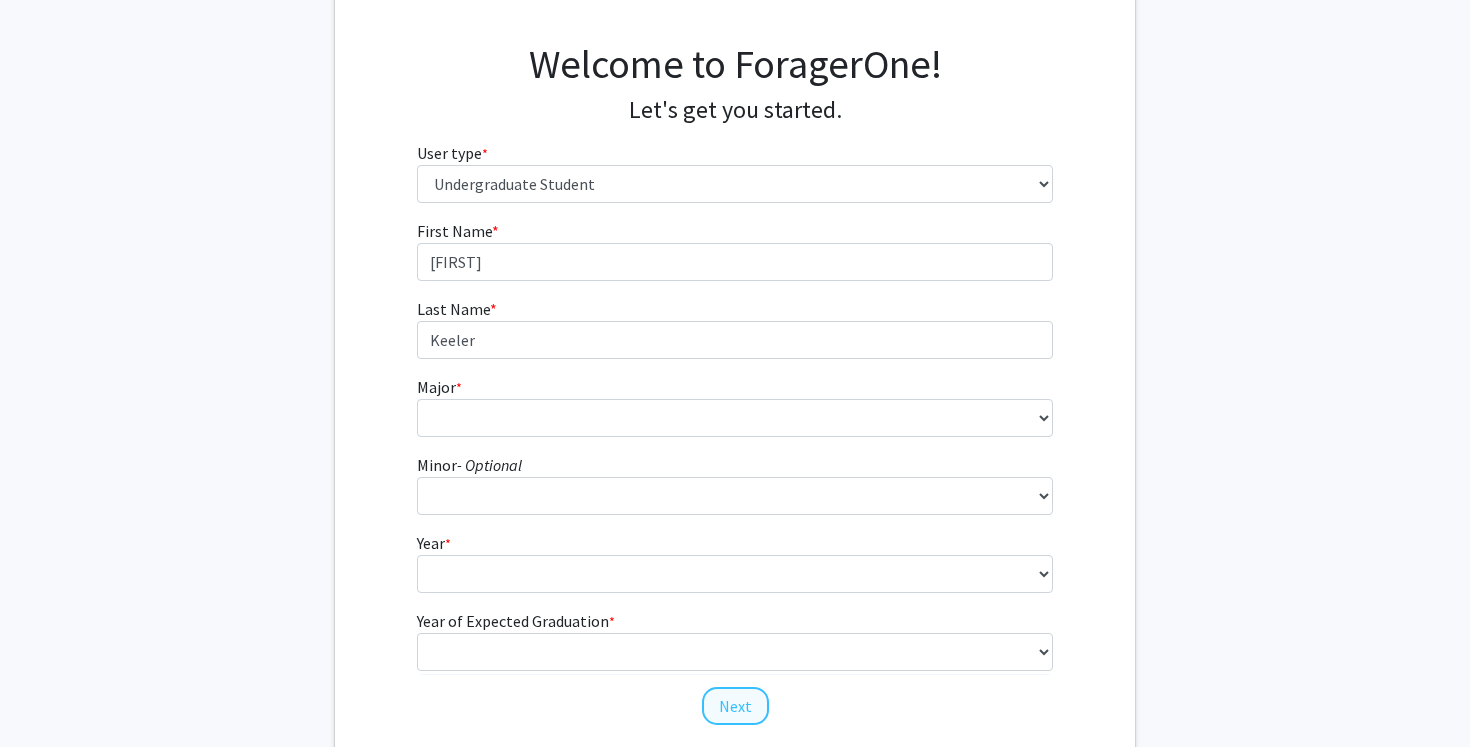 scroll, scrollTop: 0, scrollLeft: 0, axis: both 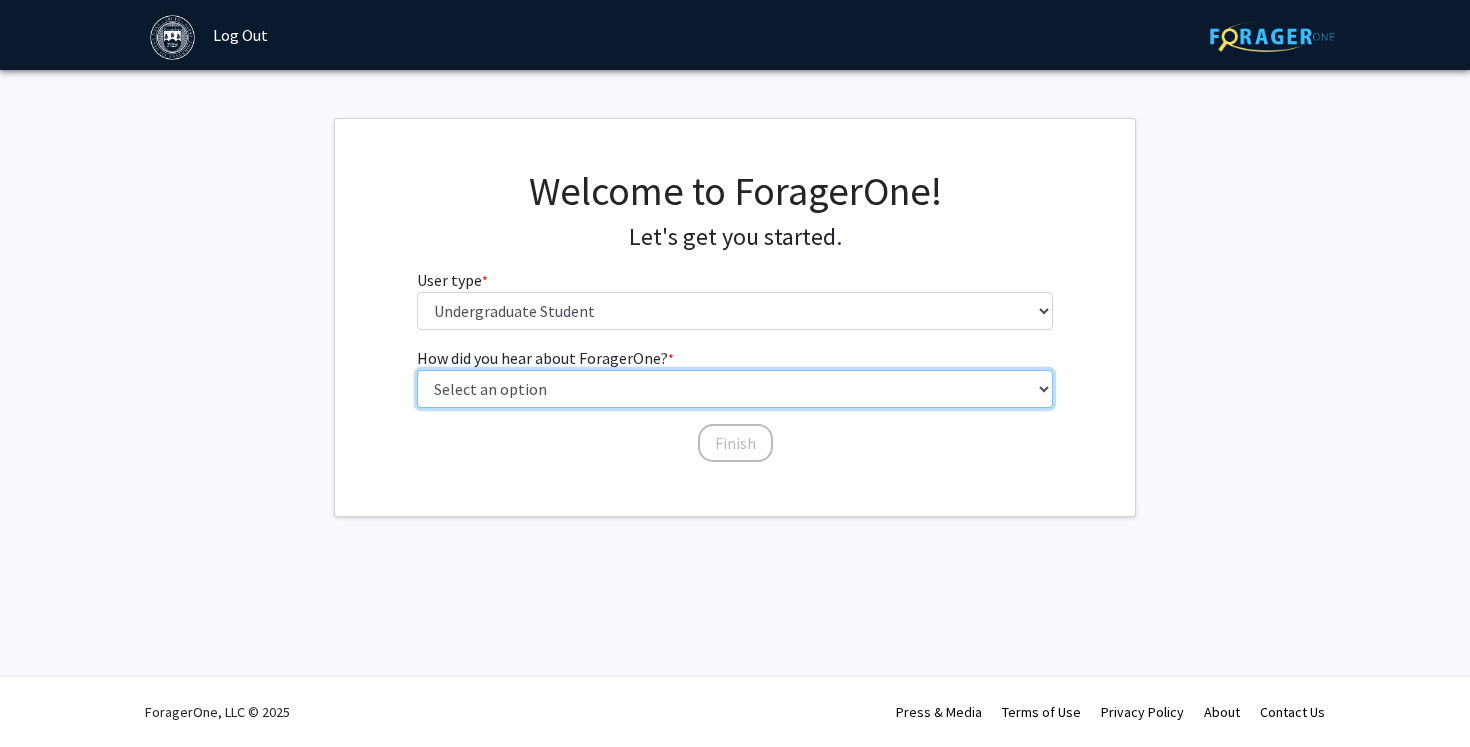 select on "3: university_website" 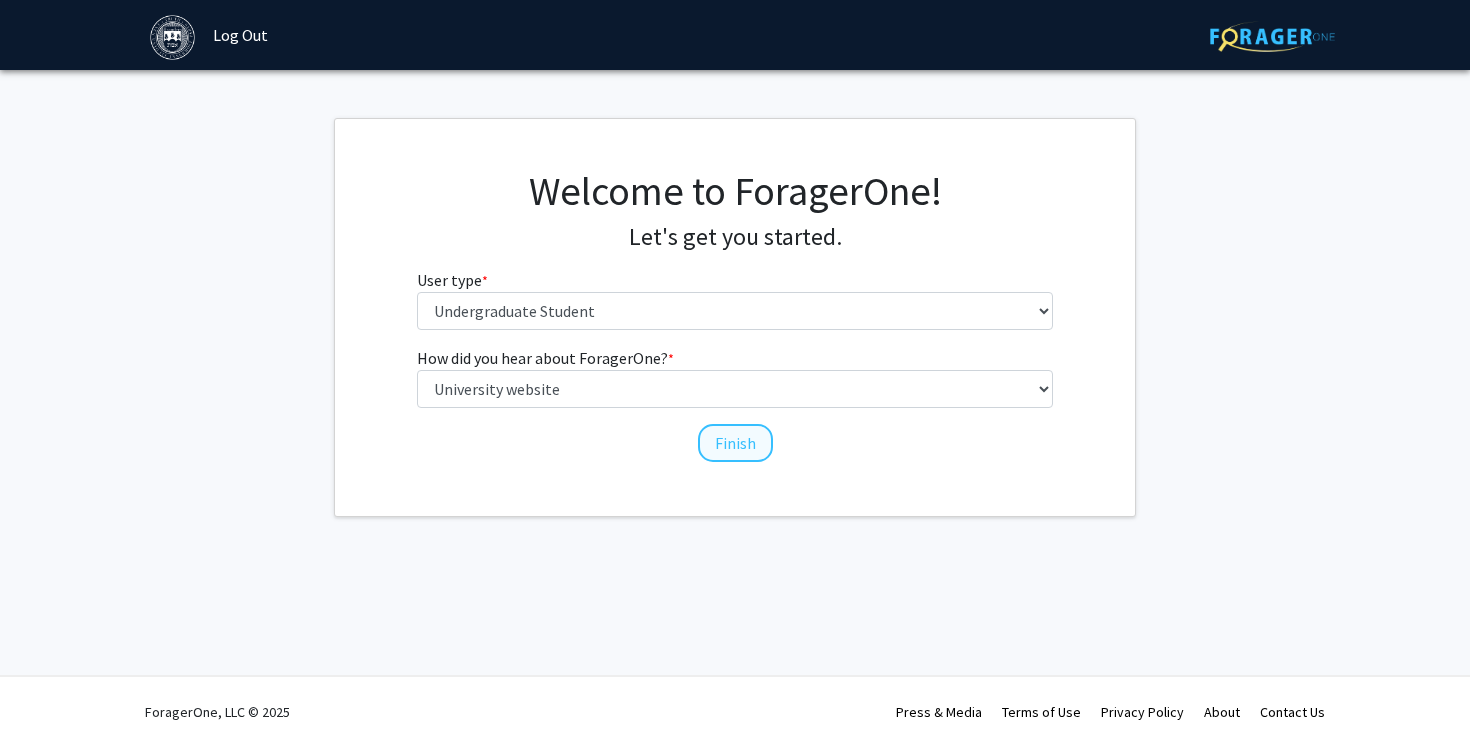 click on "Finish" 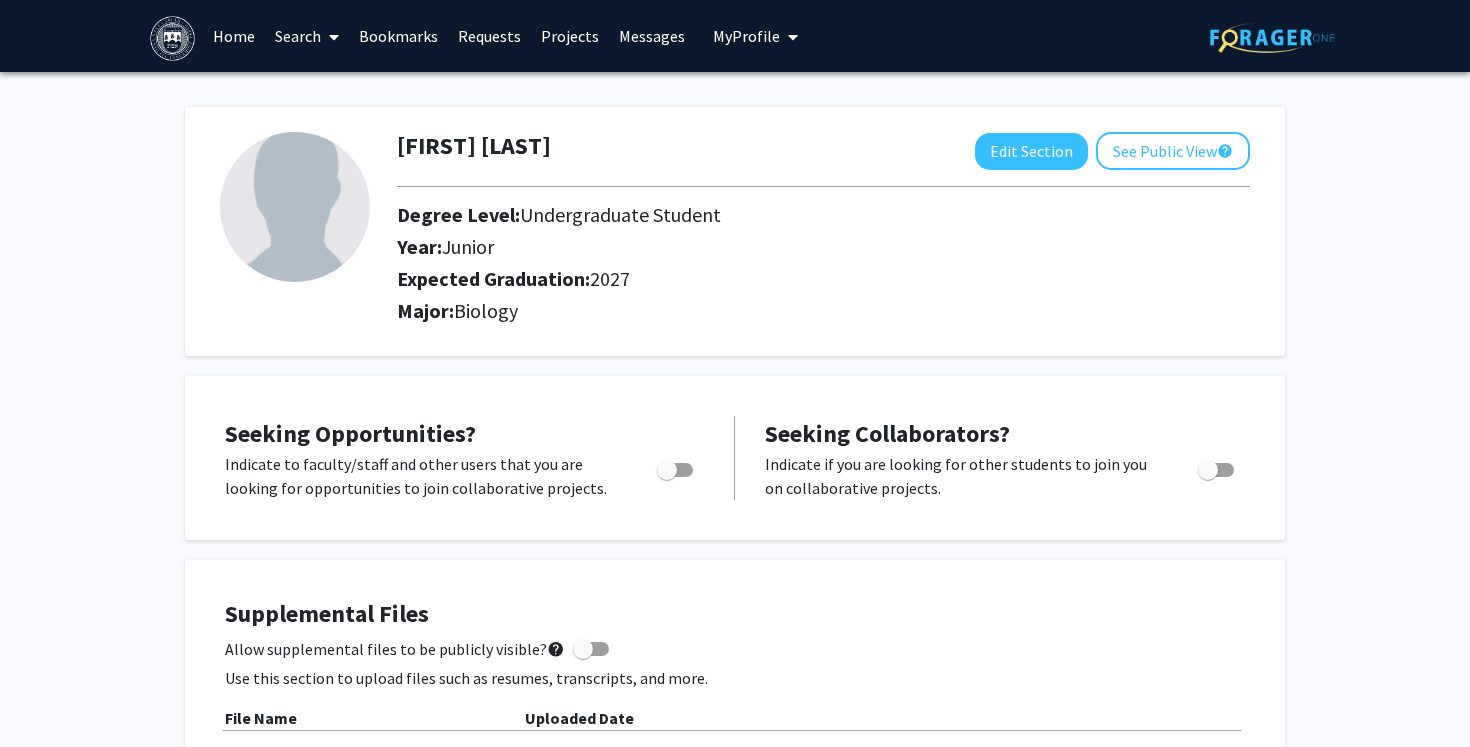 scroll, scrollTop: 0, scrollLeft: 0, axis: both 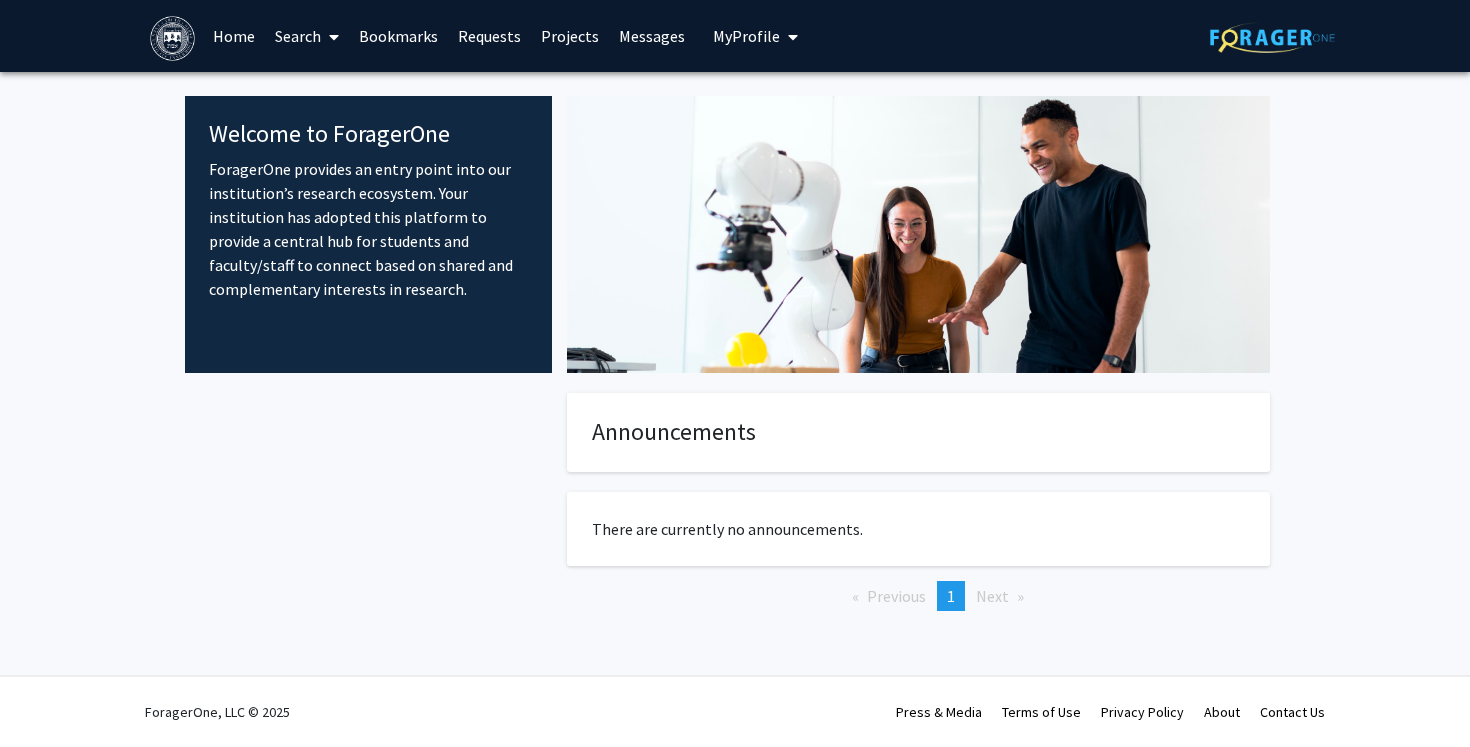 click on "Home" at bounding box center [234, 36] 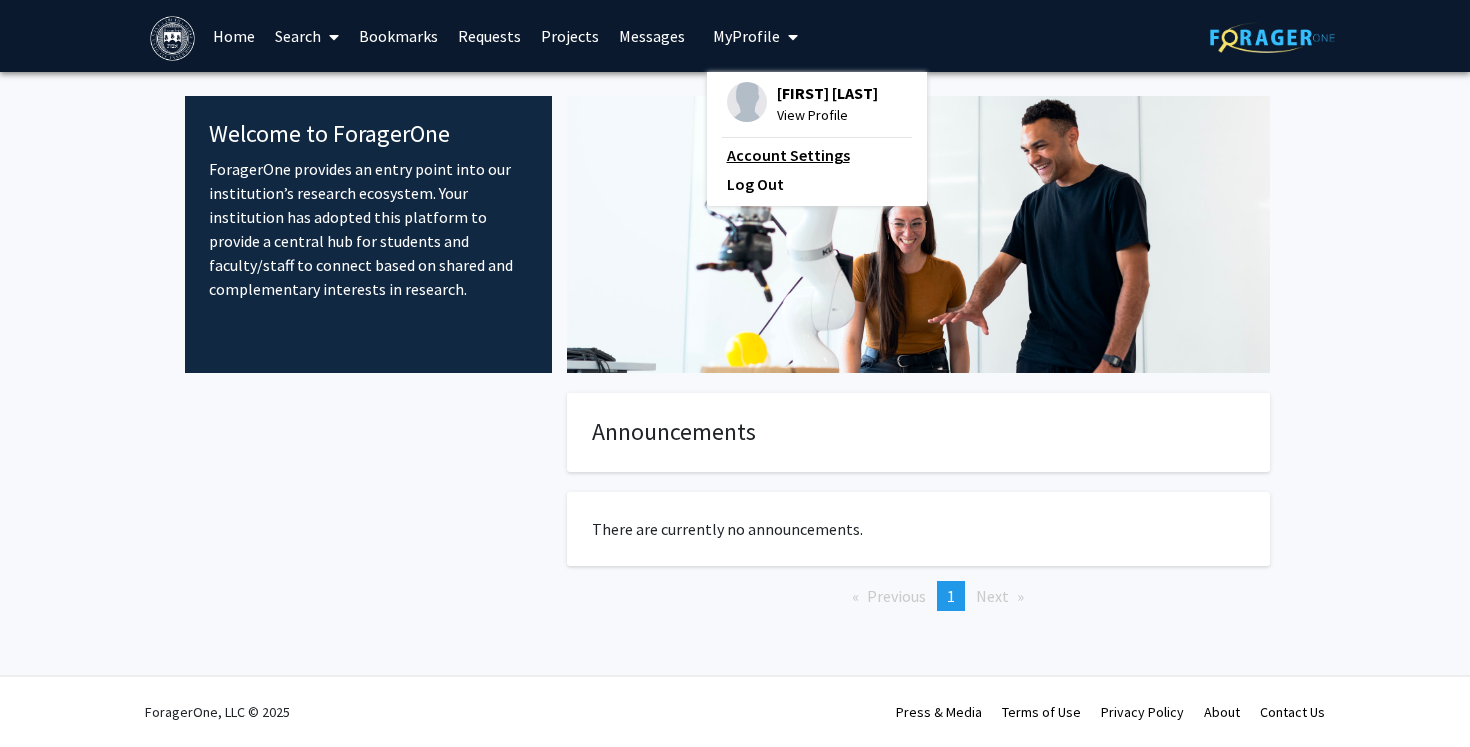 click on "Account Settings" at bounding box center [817, 155] 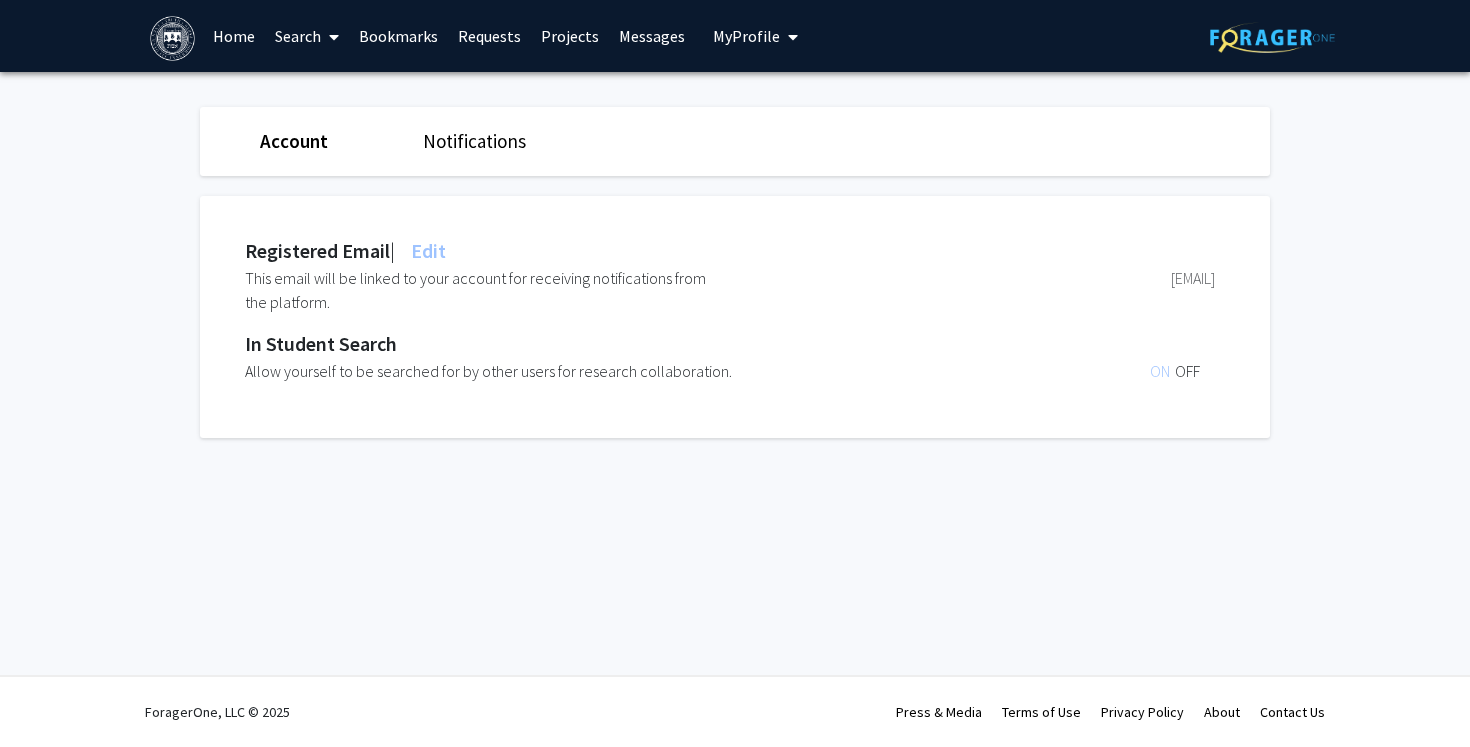 click on "Account" 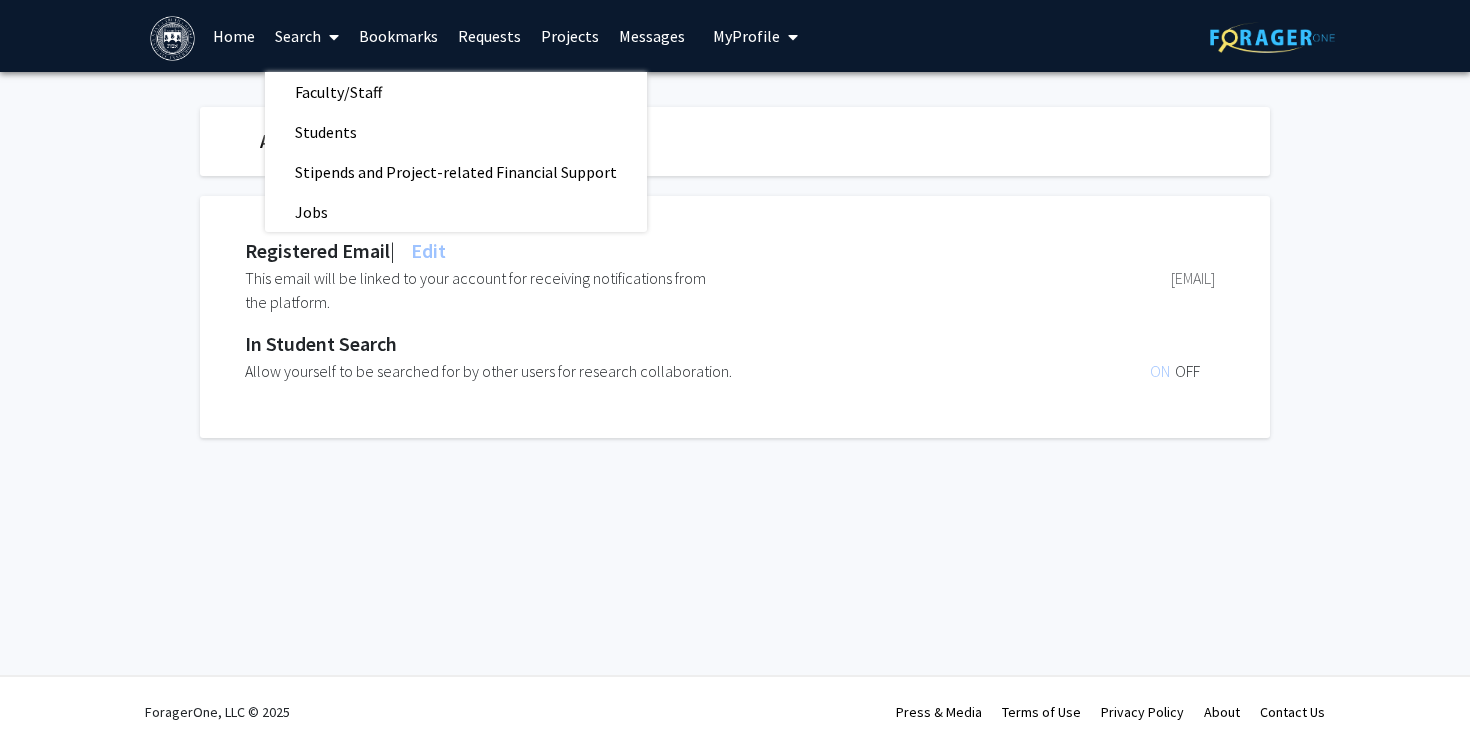 click on "Account Notifications Registered Email | Edit This email will be linked to your account for receiving notifications from the platform. [EMAIL] In Student Search Allow yourself to be searched for by other users for research collaboration. ON OFF" 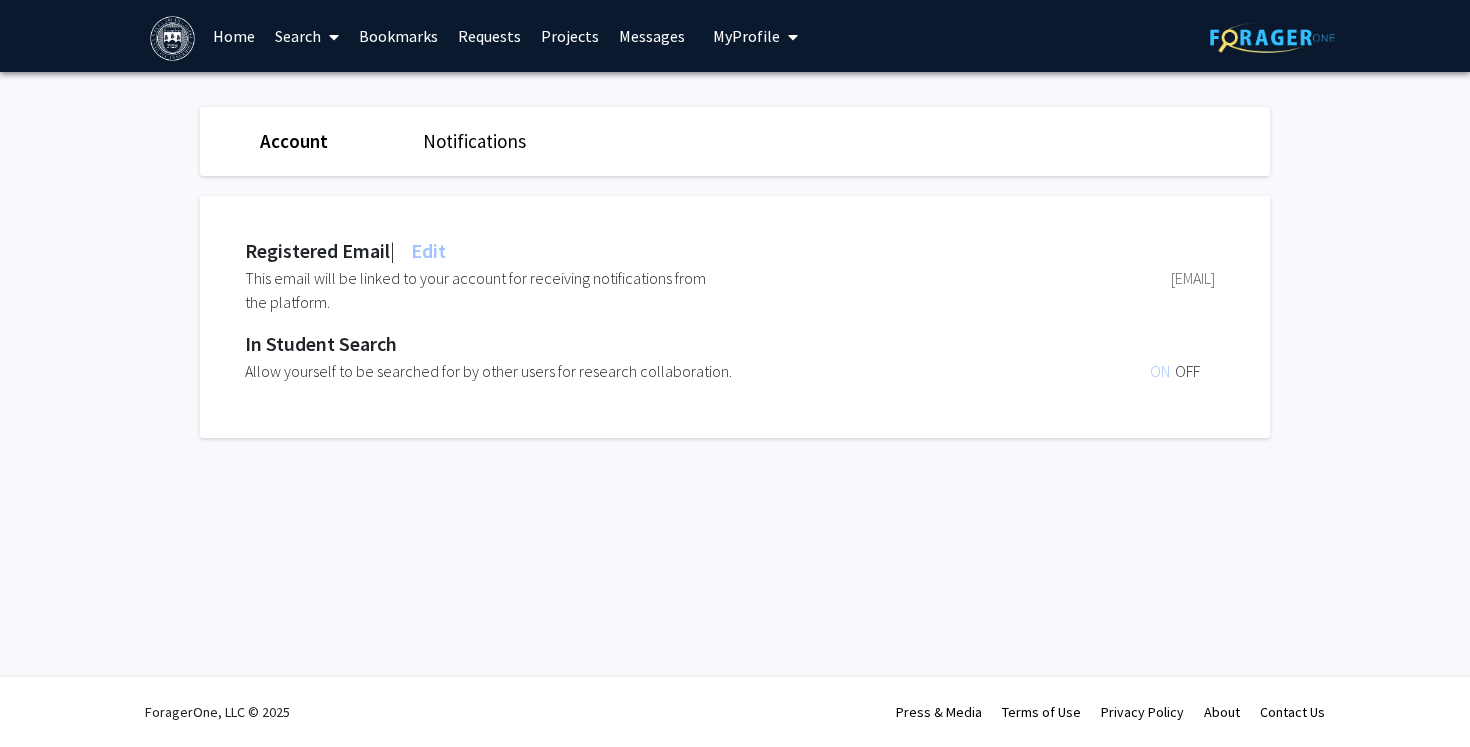 click 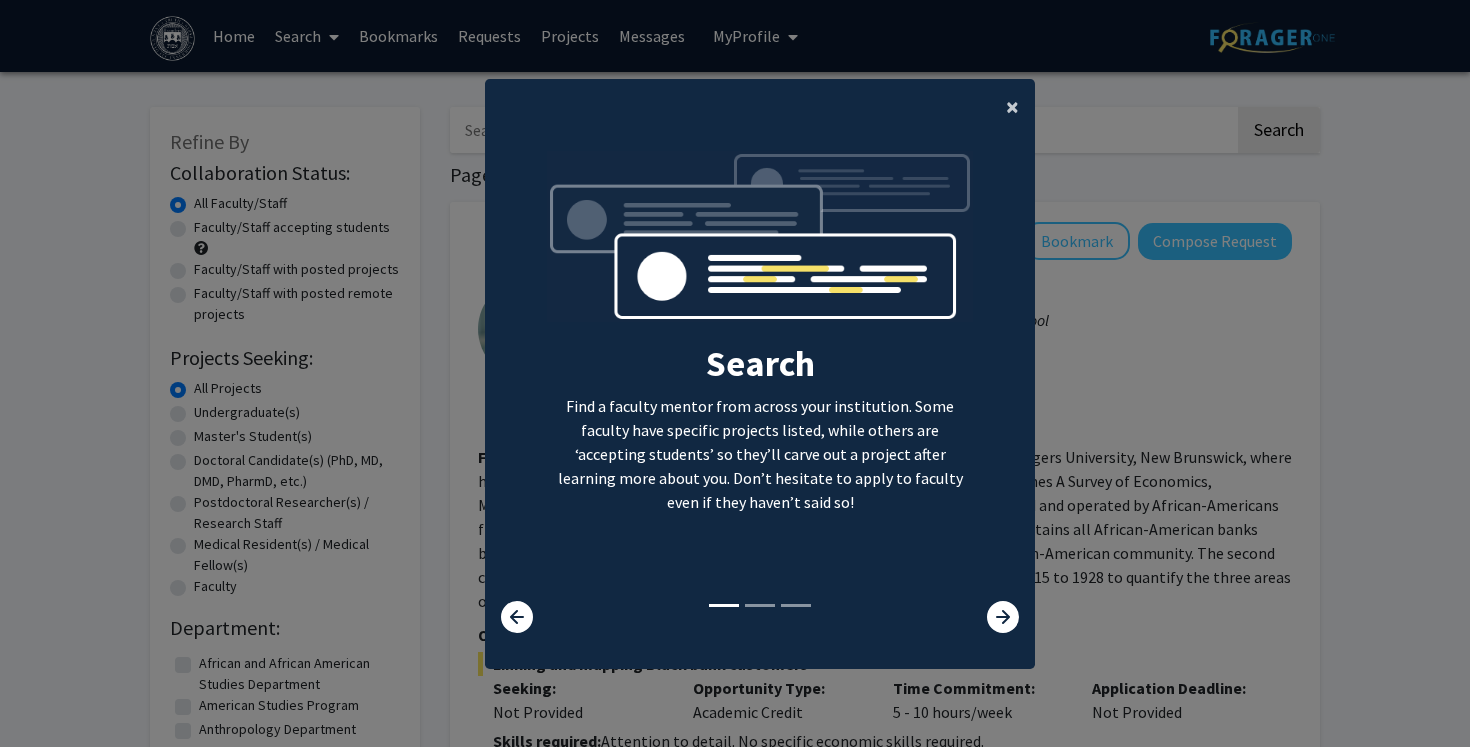 click on "×" 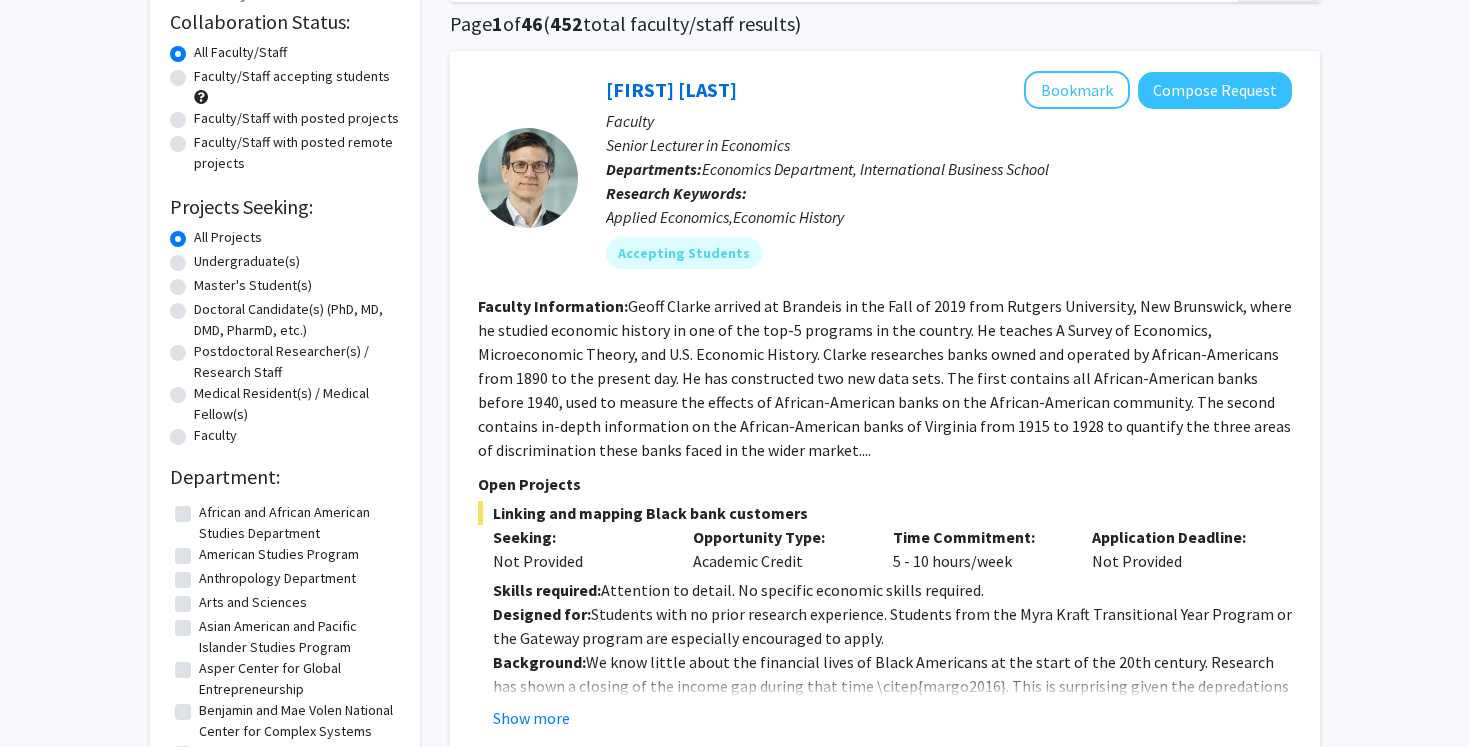 scroll, scrollTop: 146, scrollLeft: 0, axis: vertical 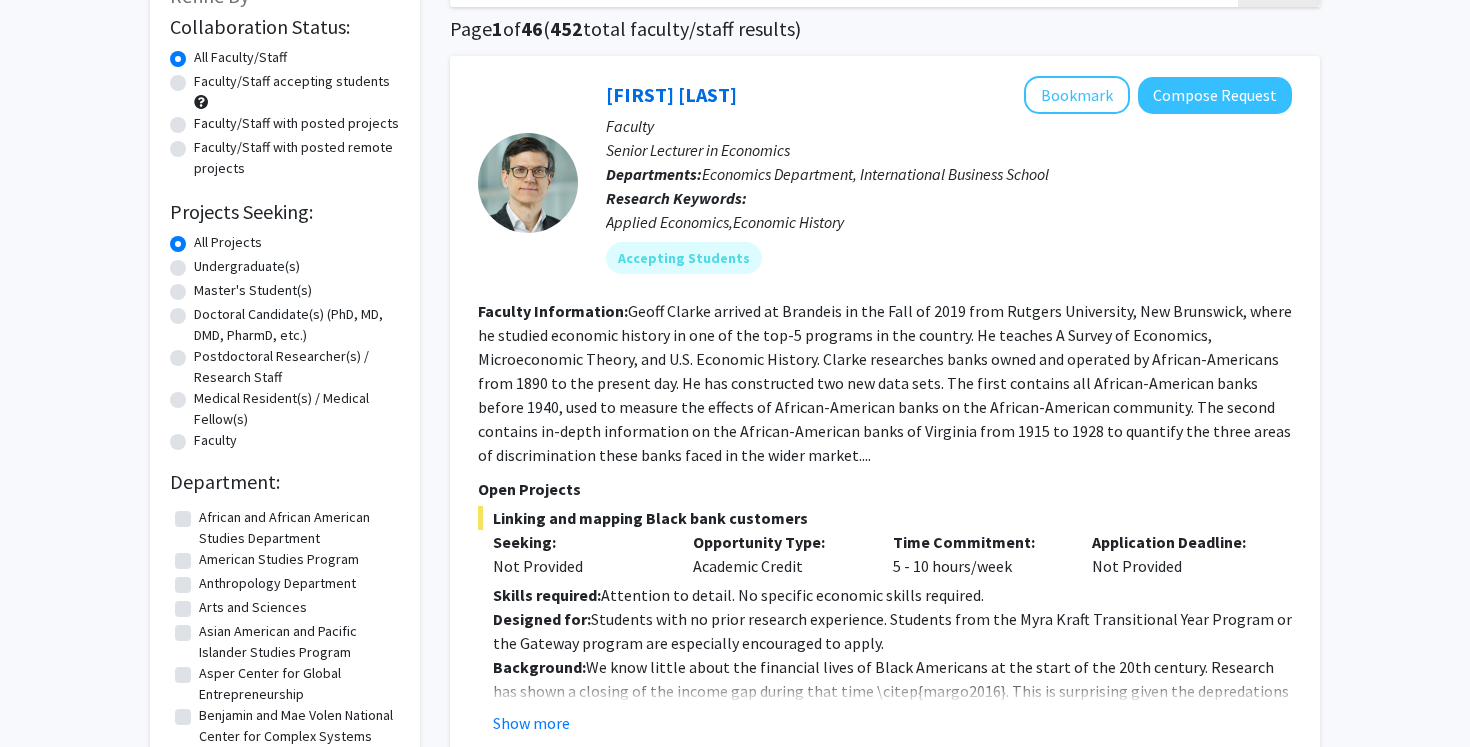 click on "Undergraduate(s)" 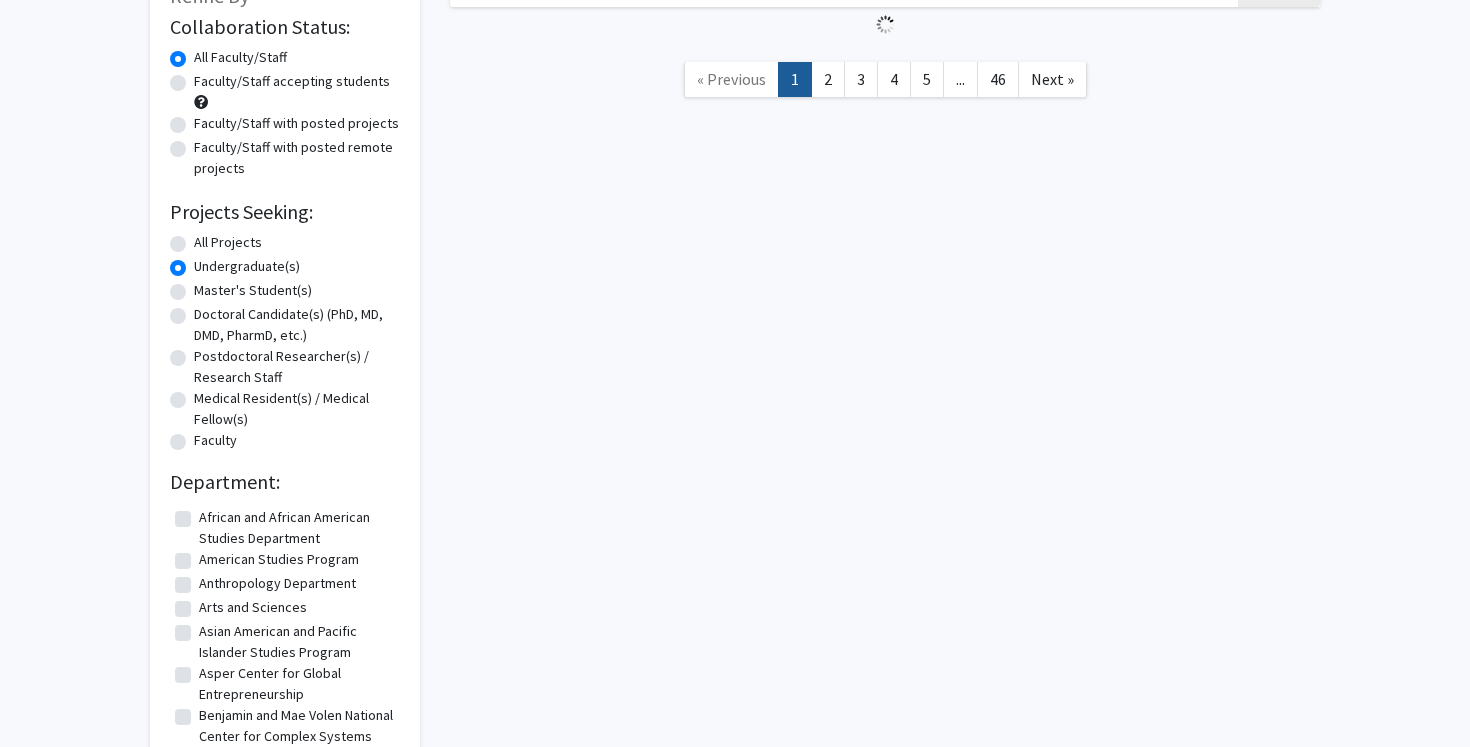 scroll, scrollTop: 0, scrollLeft: 0, axis: both 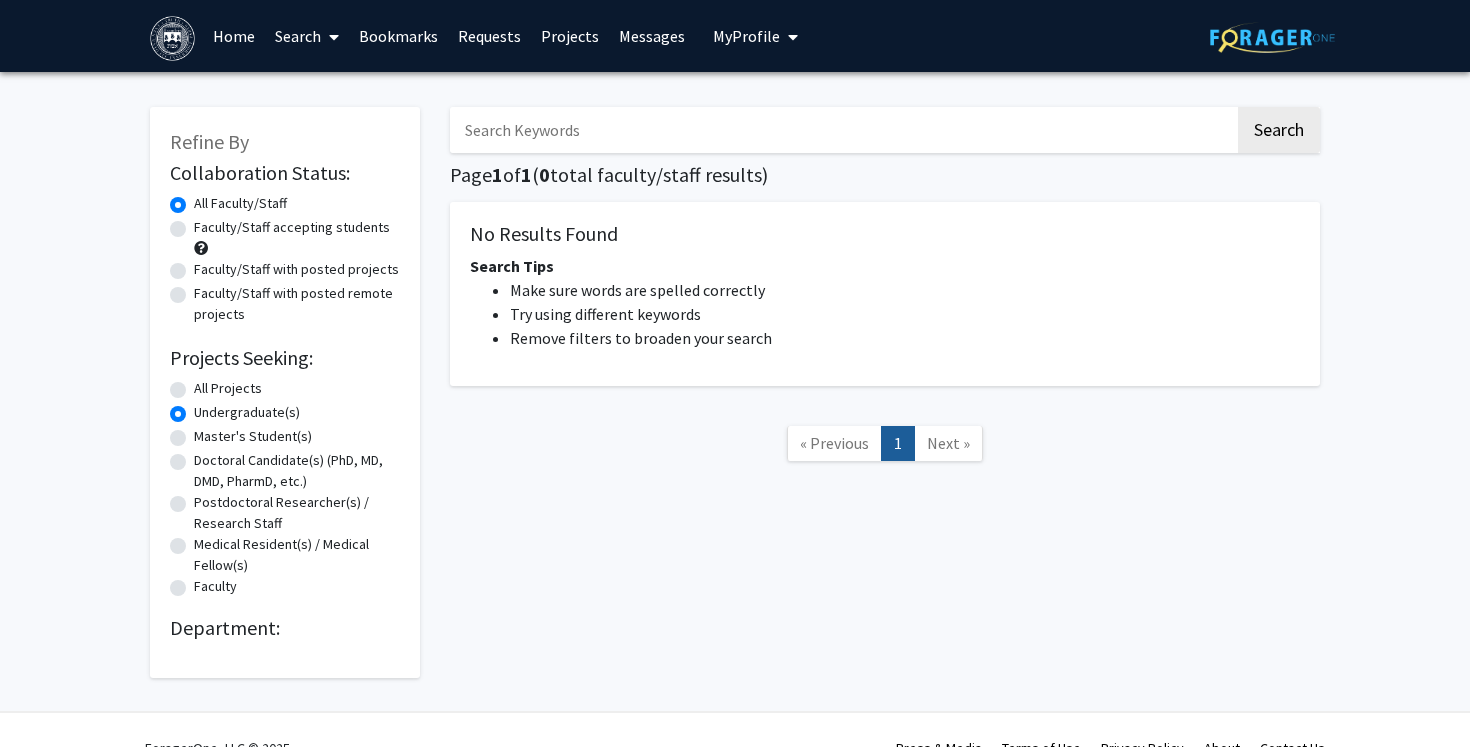 click at bounding box center [330, 37] 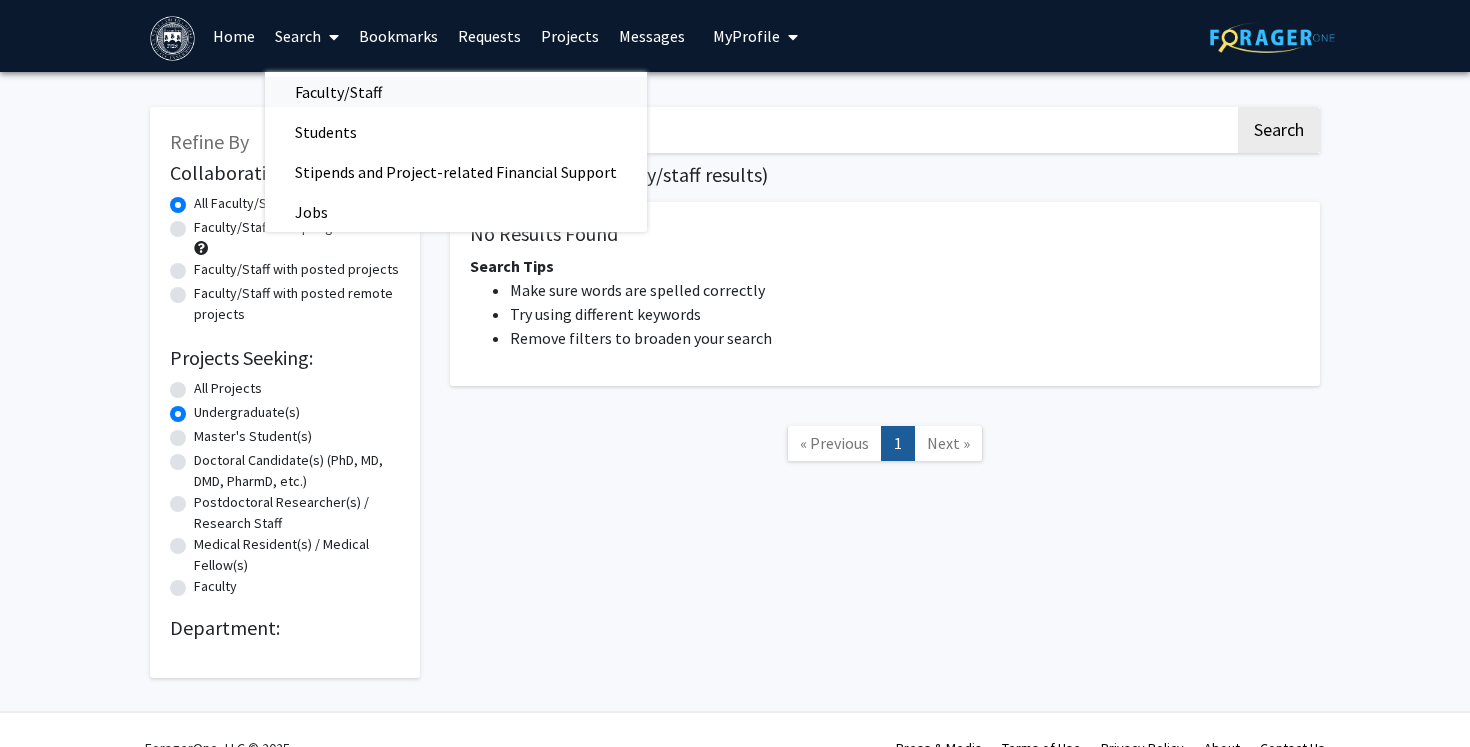 click on "Faculty/Staff" at bounding box center (338, 92) 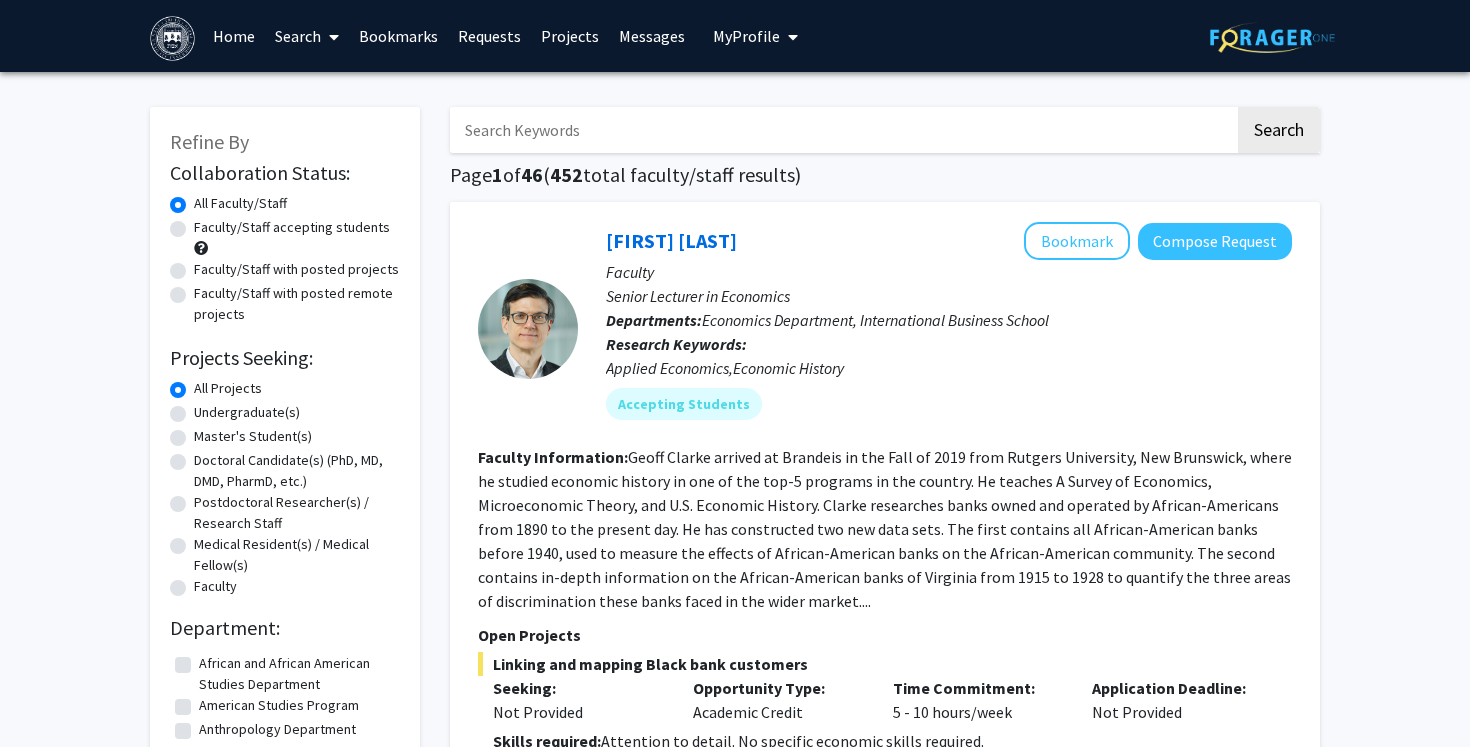 click at bounding box center [330, 37] 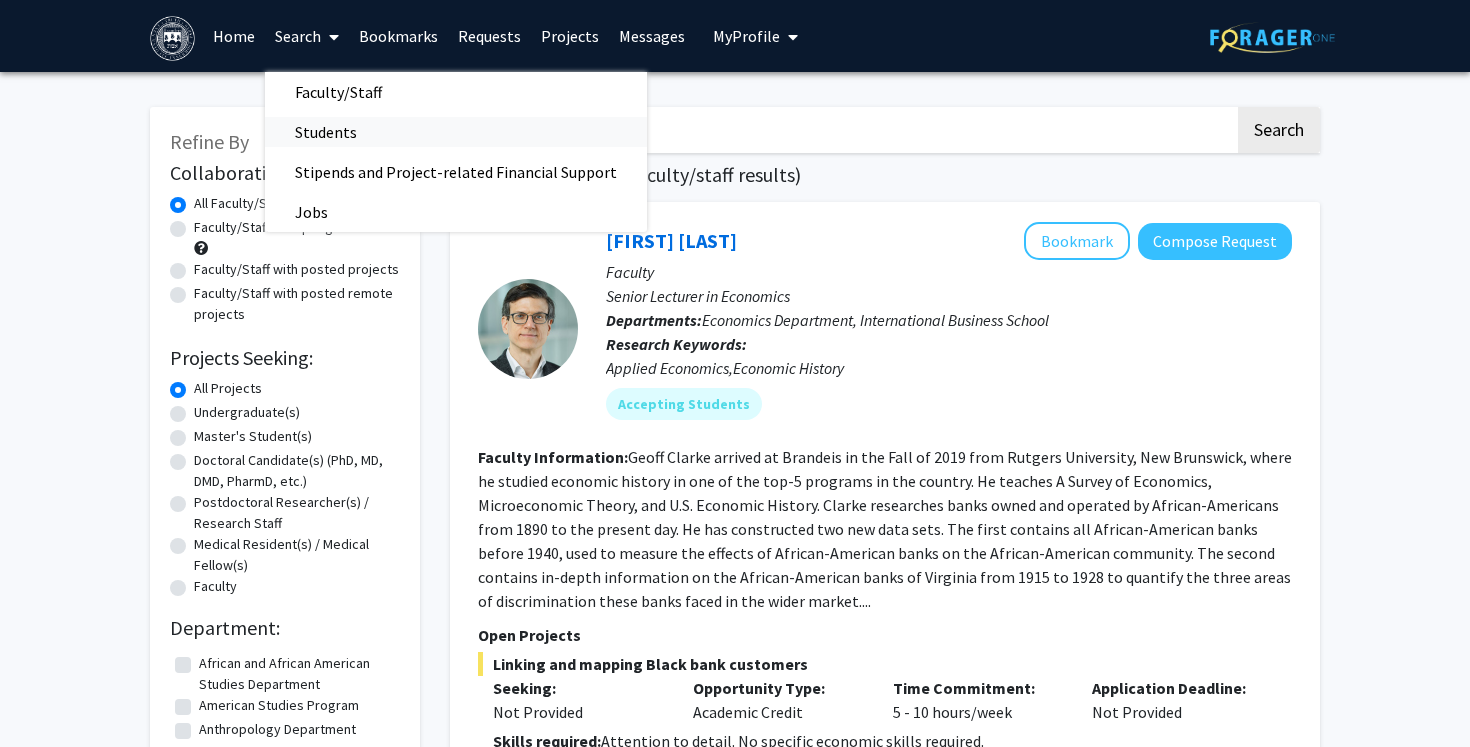 click on "Students" at bounding box center (326, 132) 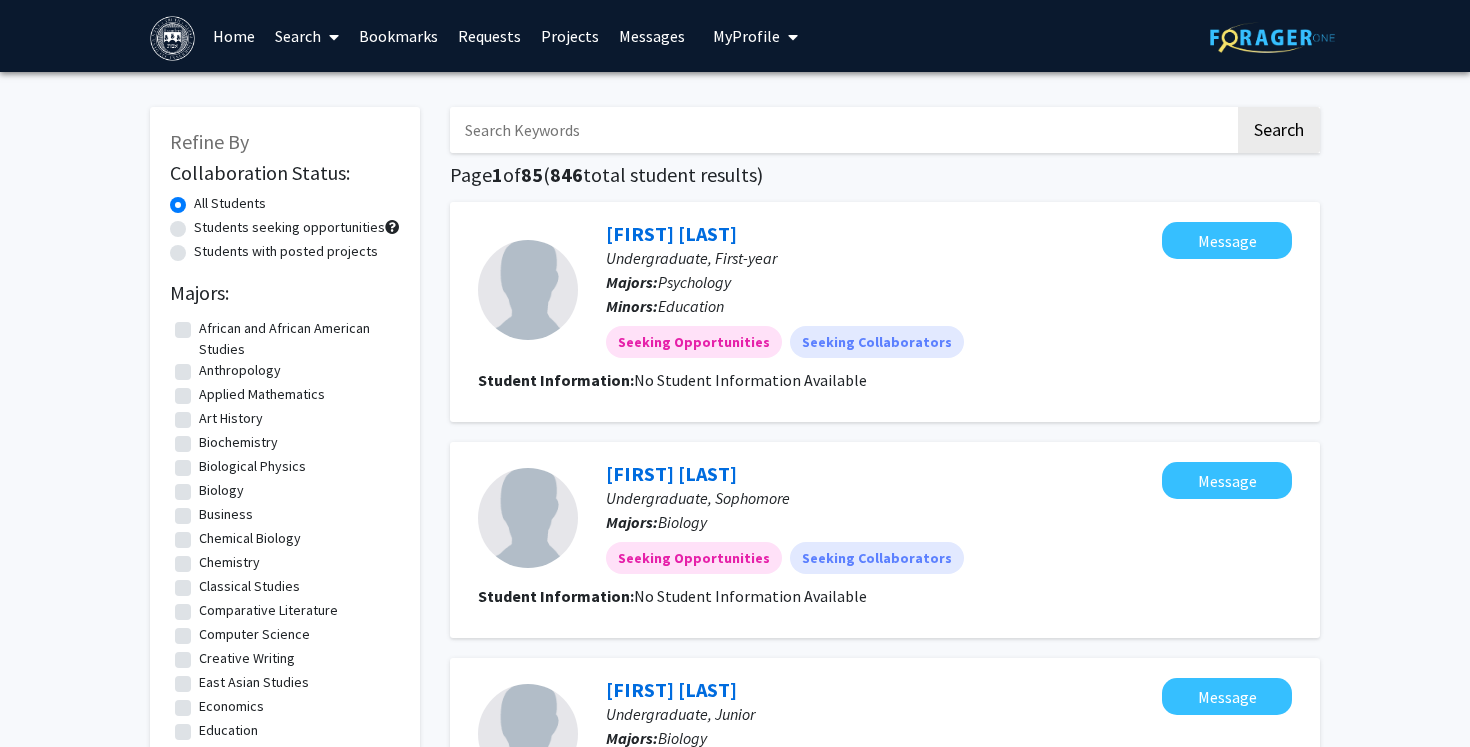 click on "My   Profile" at bounding box center [746, 36] 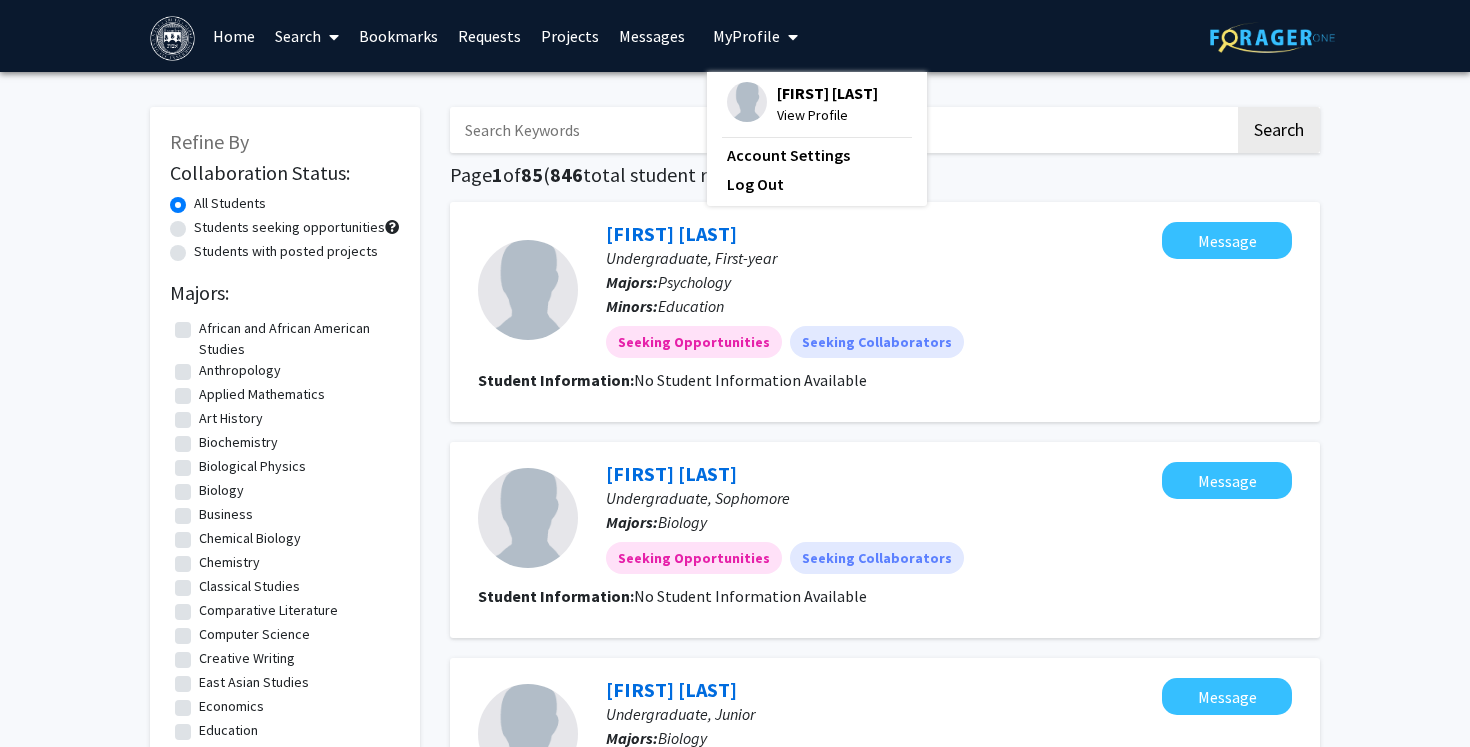 click on "View Profile" at bounding box center [827, 115] 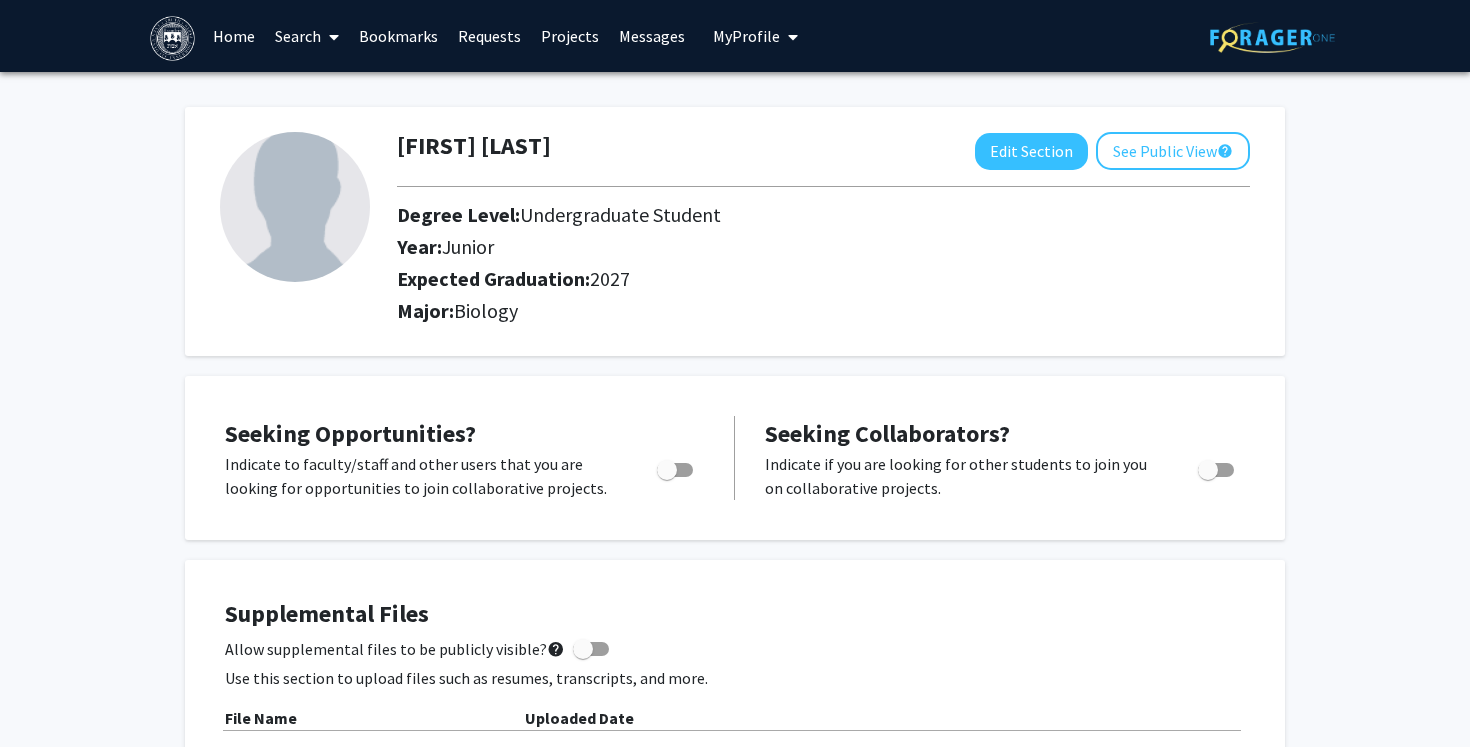 scroll, scrollTop: 0, scrollLeft: 0, axis: both 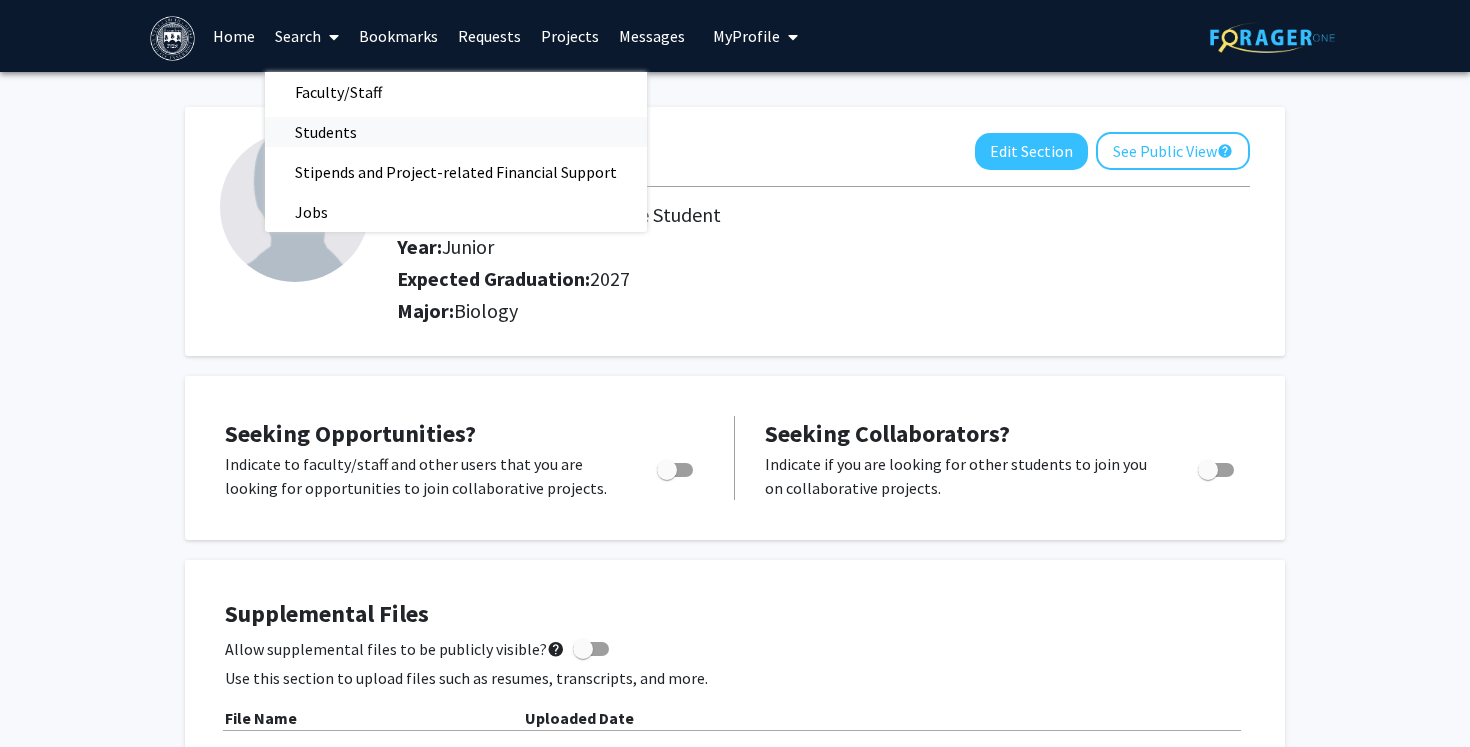 click on "Students" at bounding box center [326, 132] 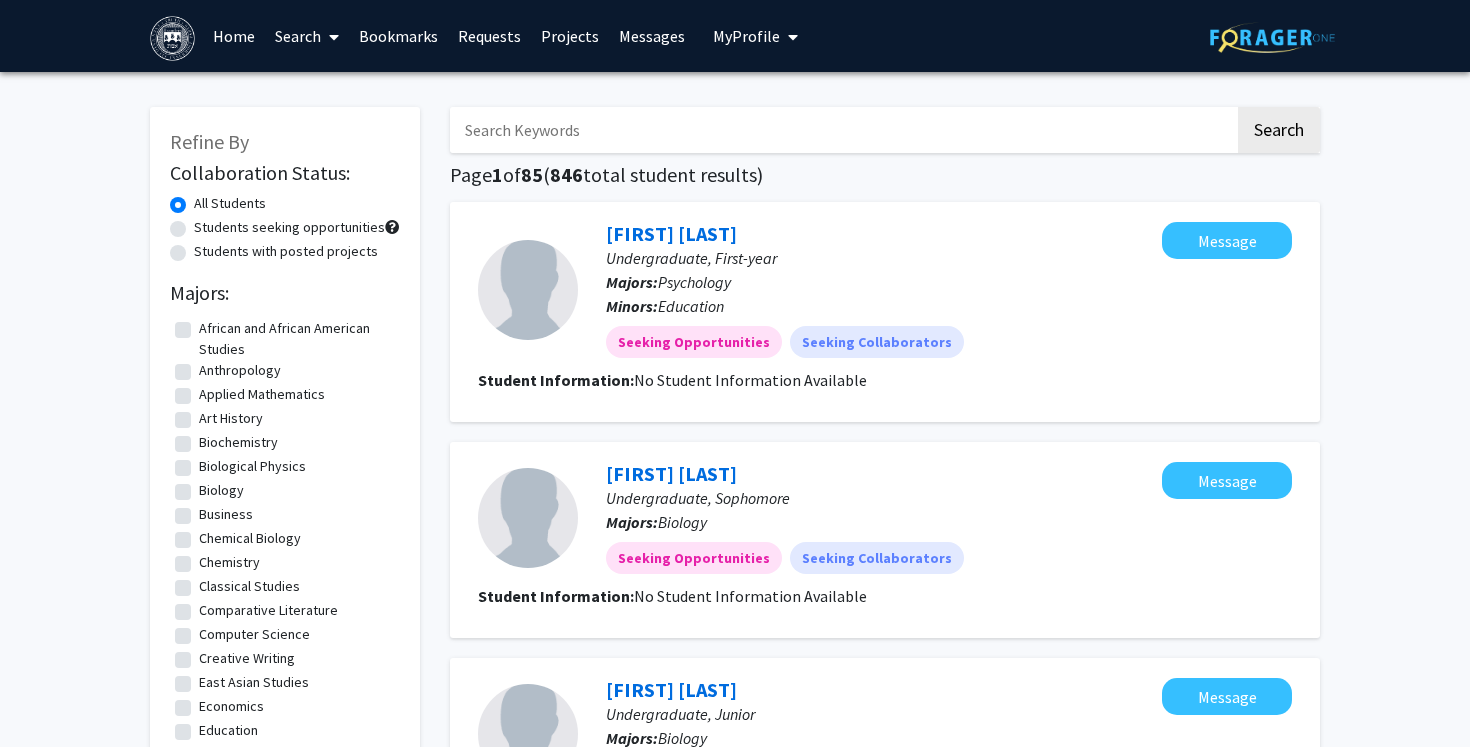 click at bounding box center [842, 130] 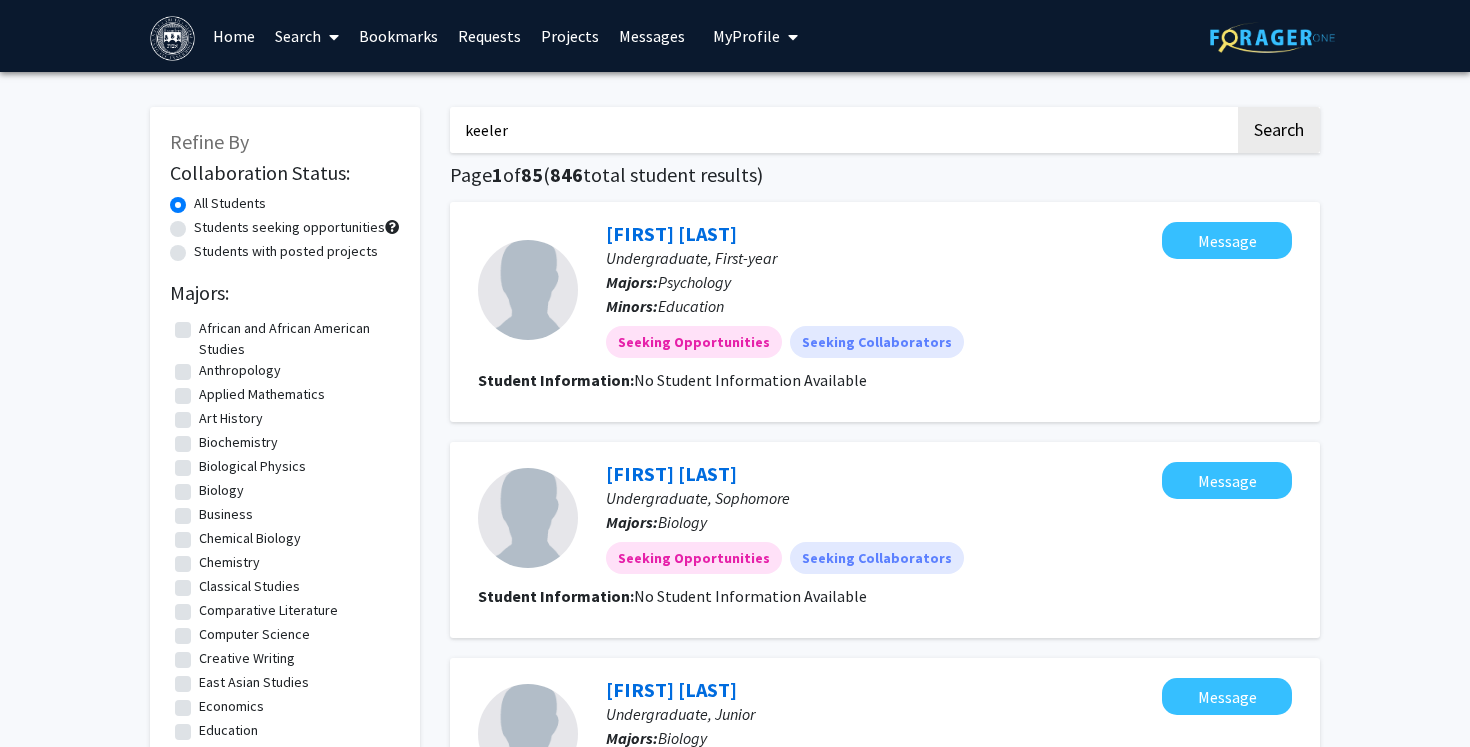 type on "keeler" 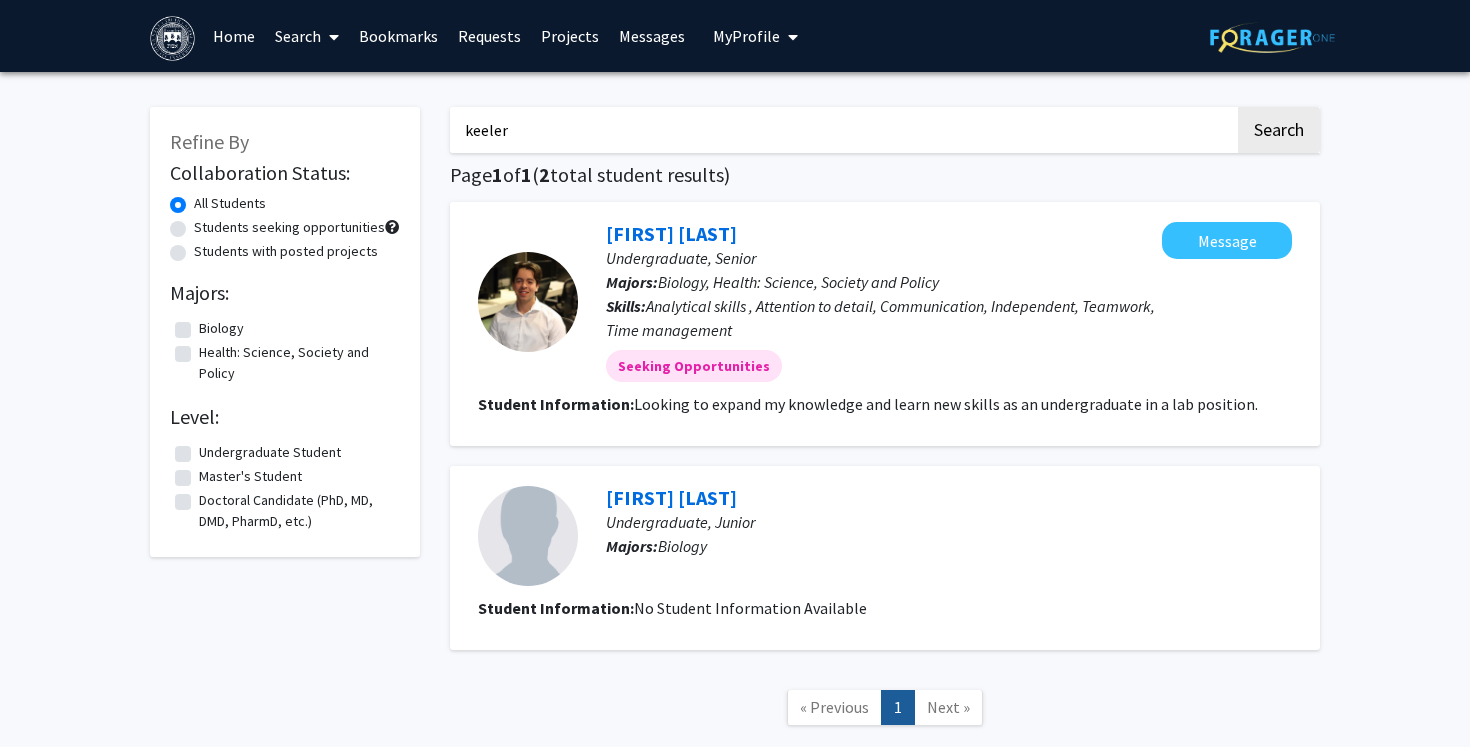 click on "My   Profile" at bounding box center (746, 36) 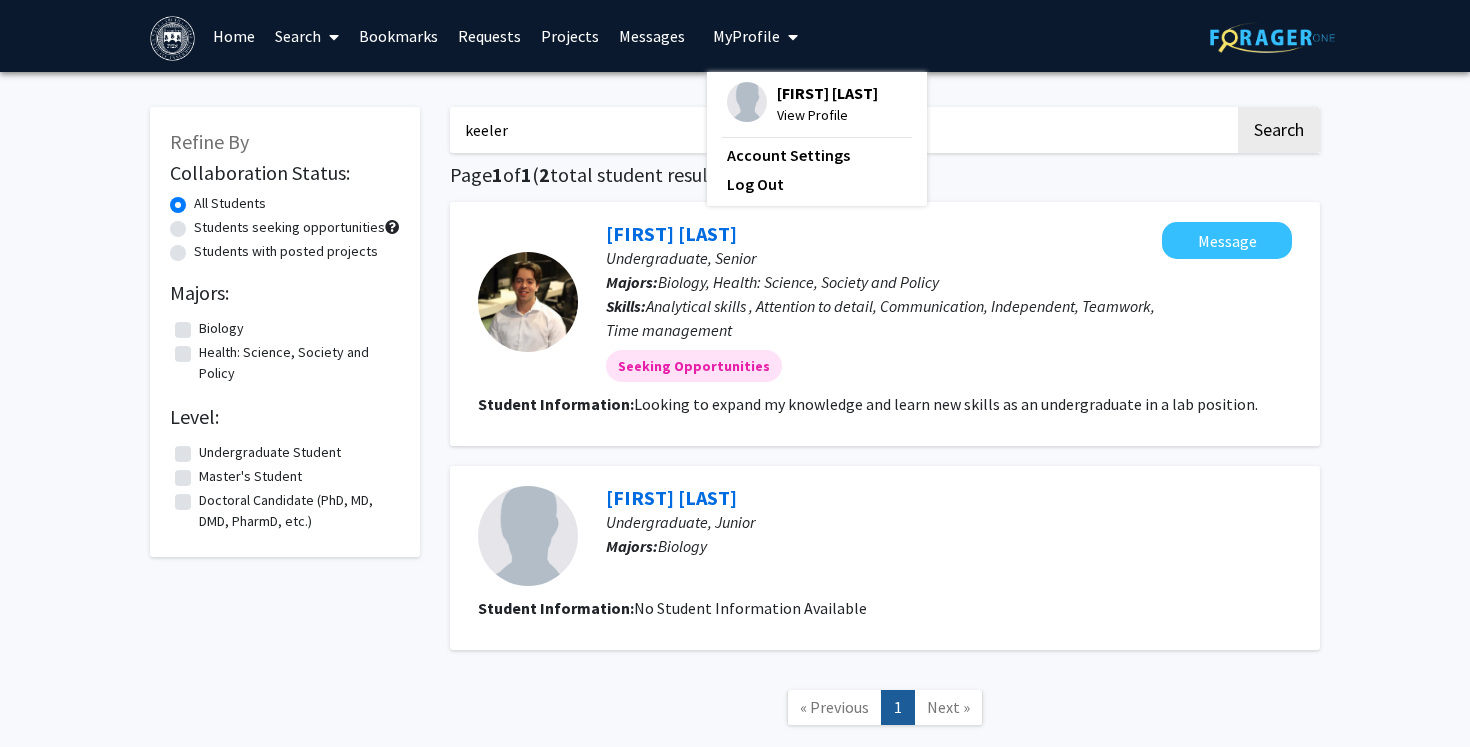 click on "View Profile" at bounding box center [827, 115] 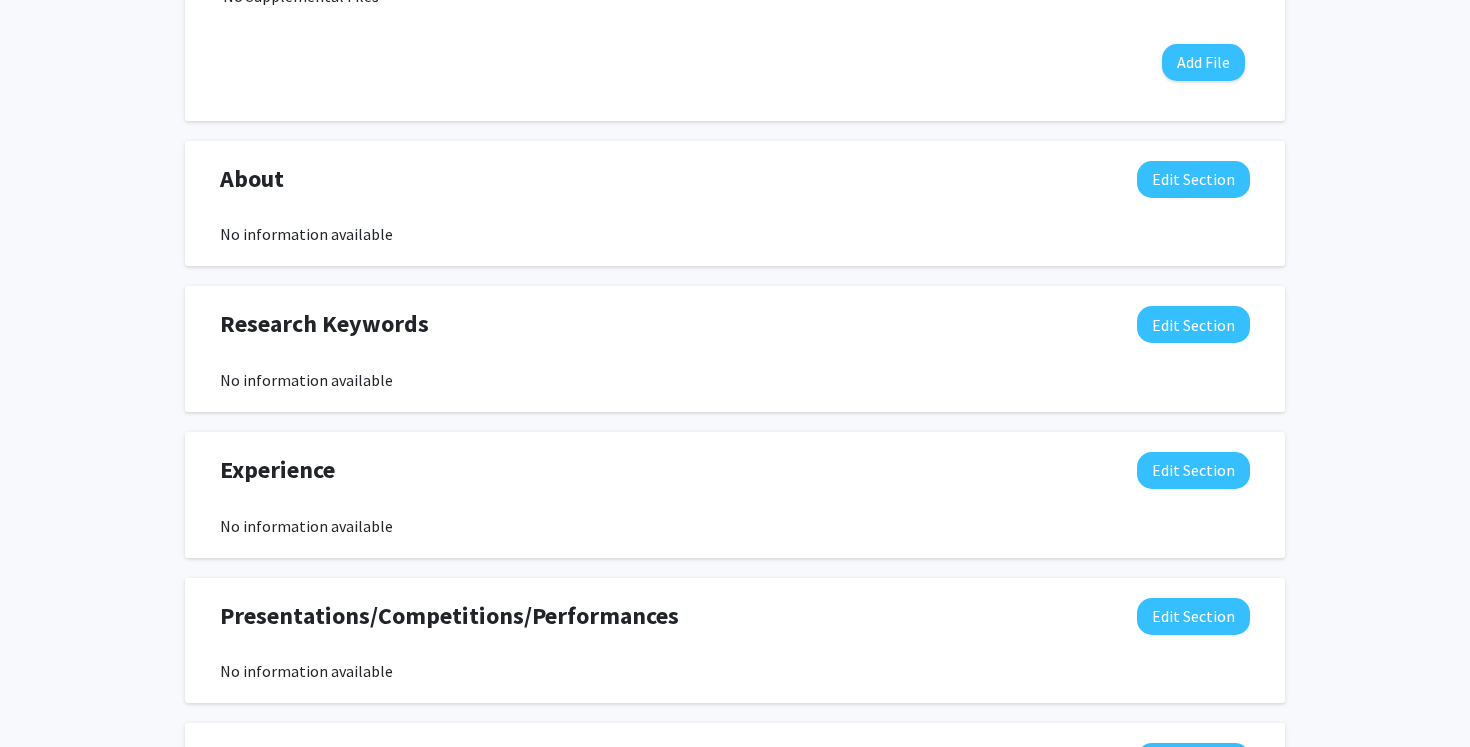 scroll, scrollTop: 767, scrollLeft: 0, axis: vertical 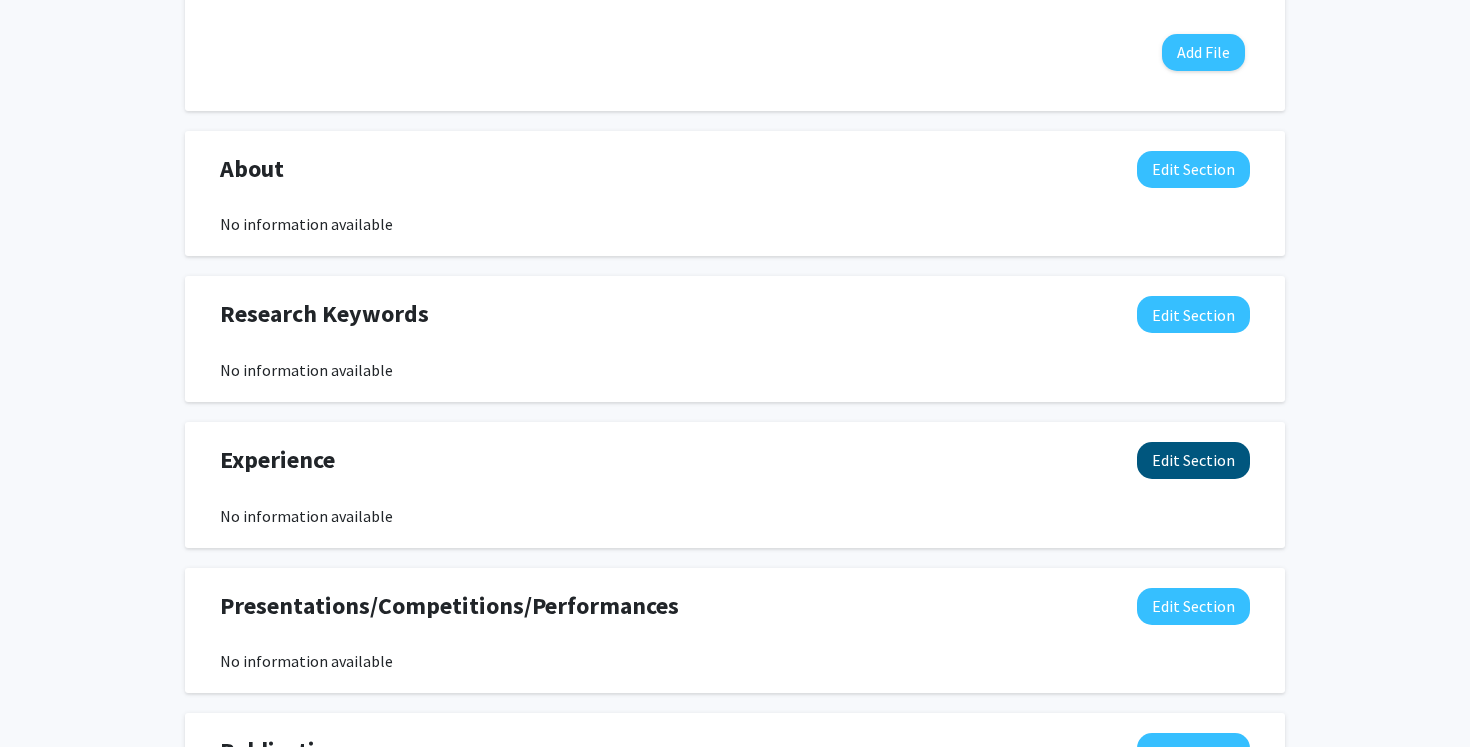 click on "Edit Section" 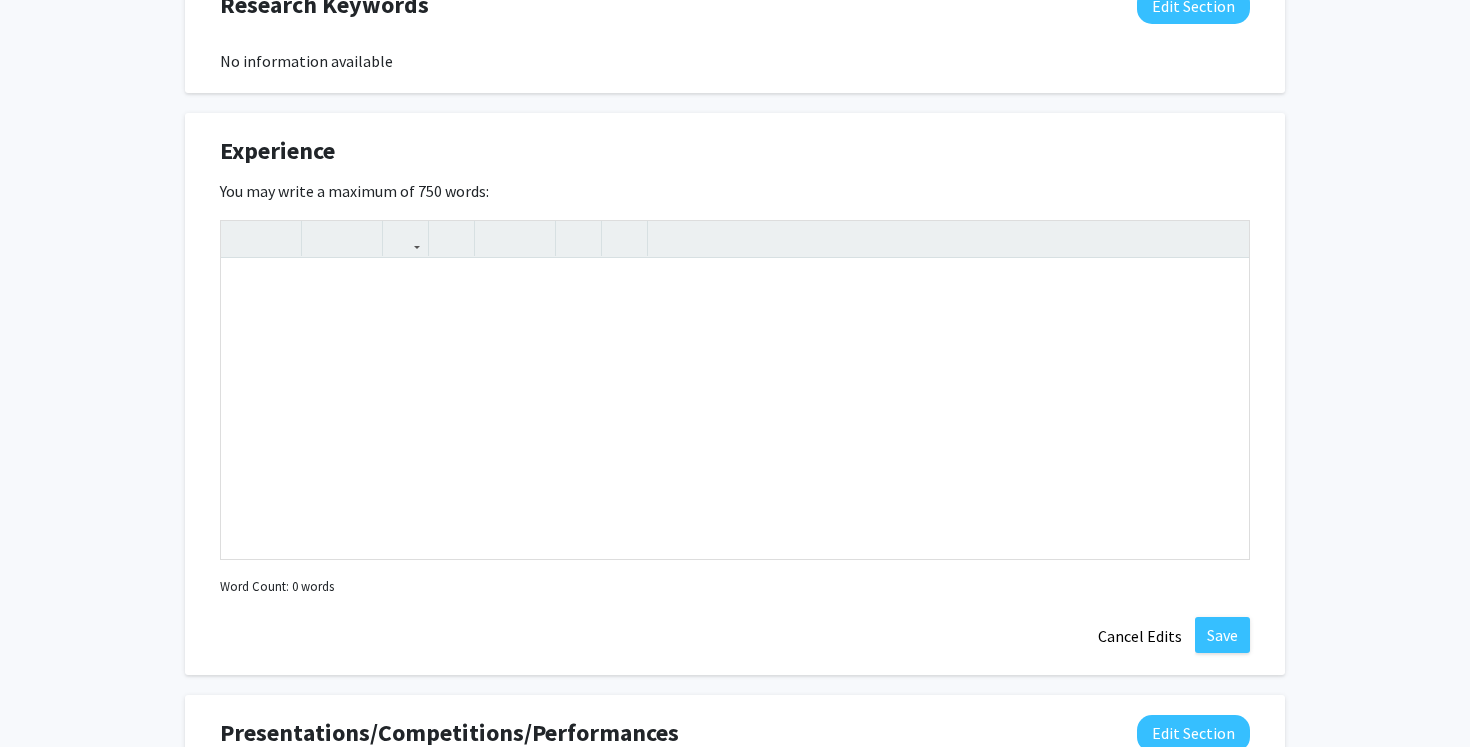 scroll, scrollTop: 1076, scrollLeft: 0, axis: vertical 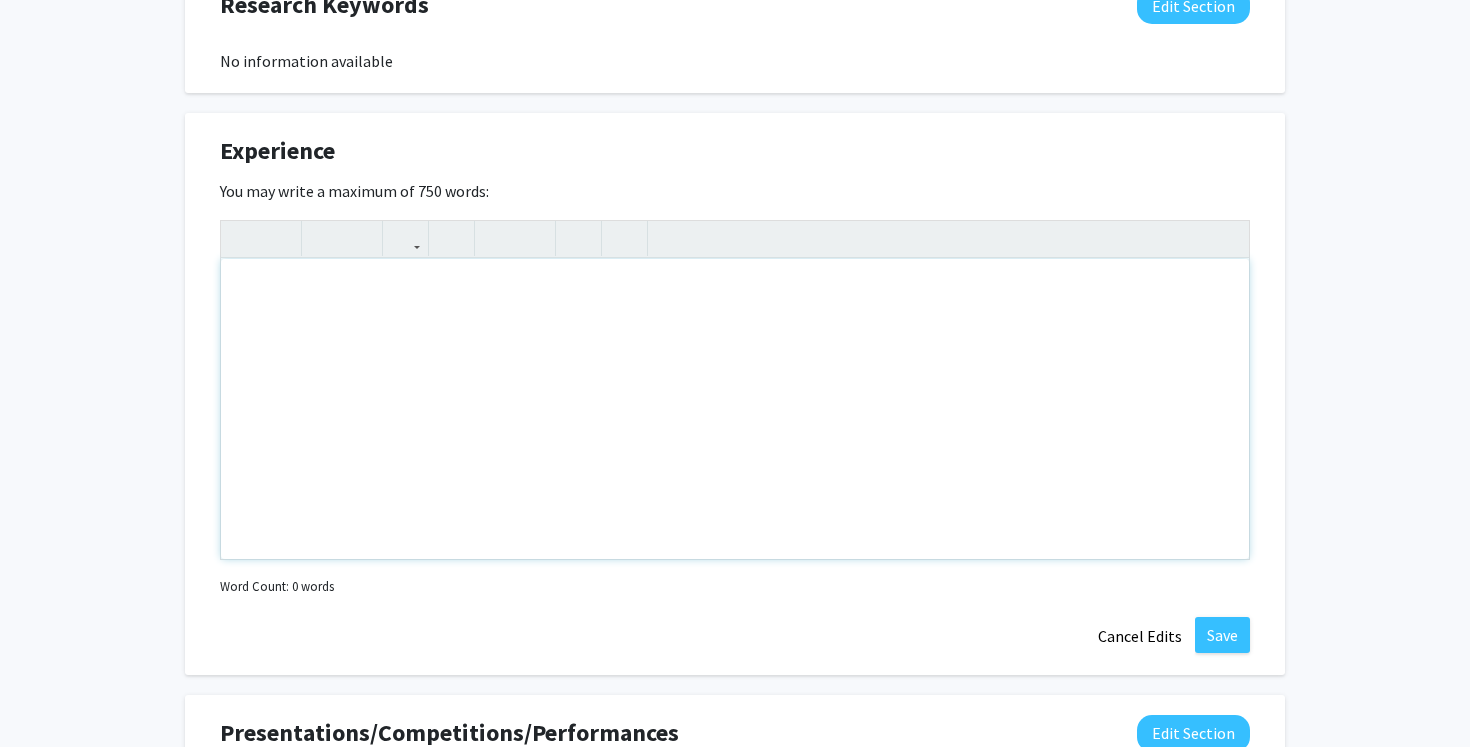 click at bounding box center (735, 409) 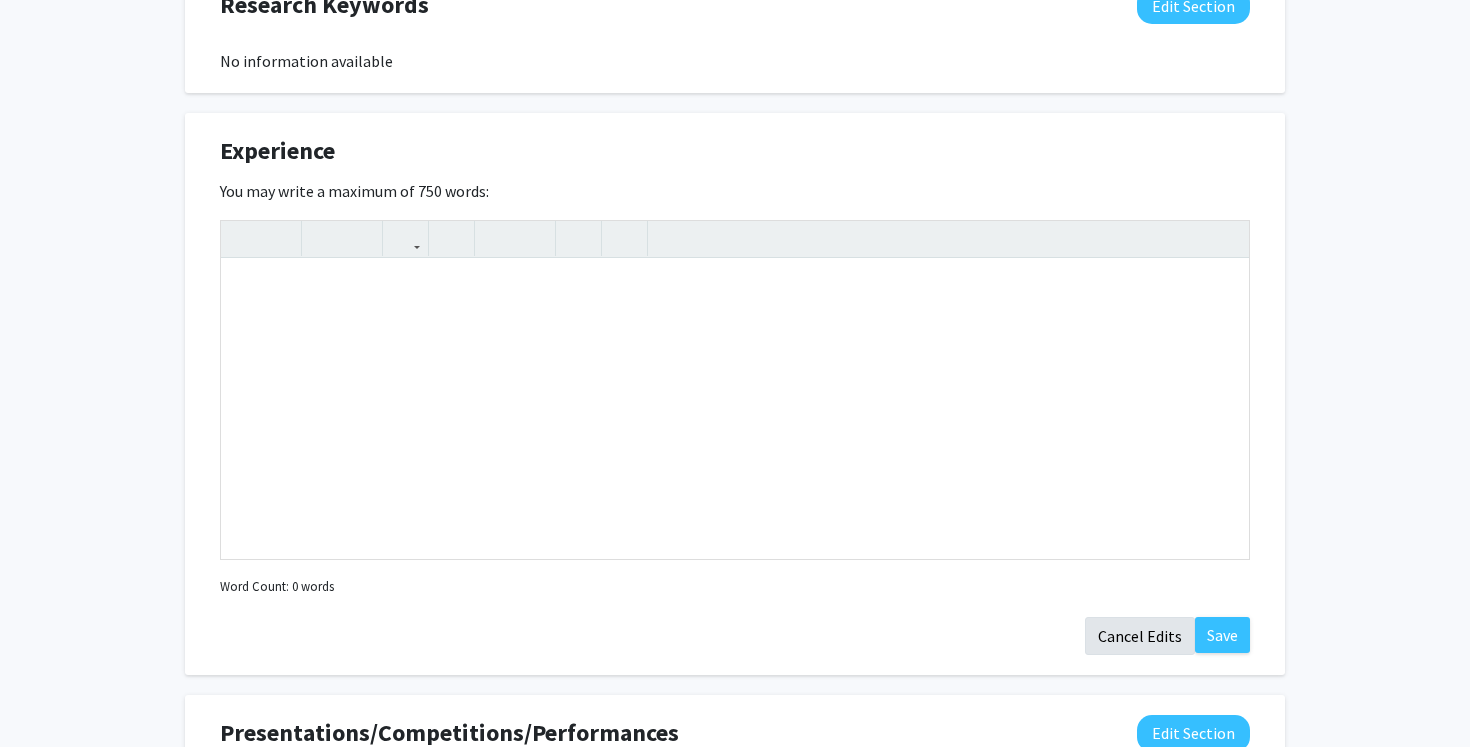 click on "Cancel Edits" 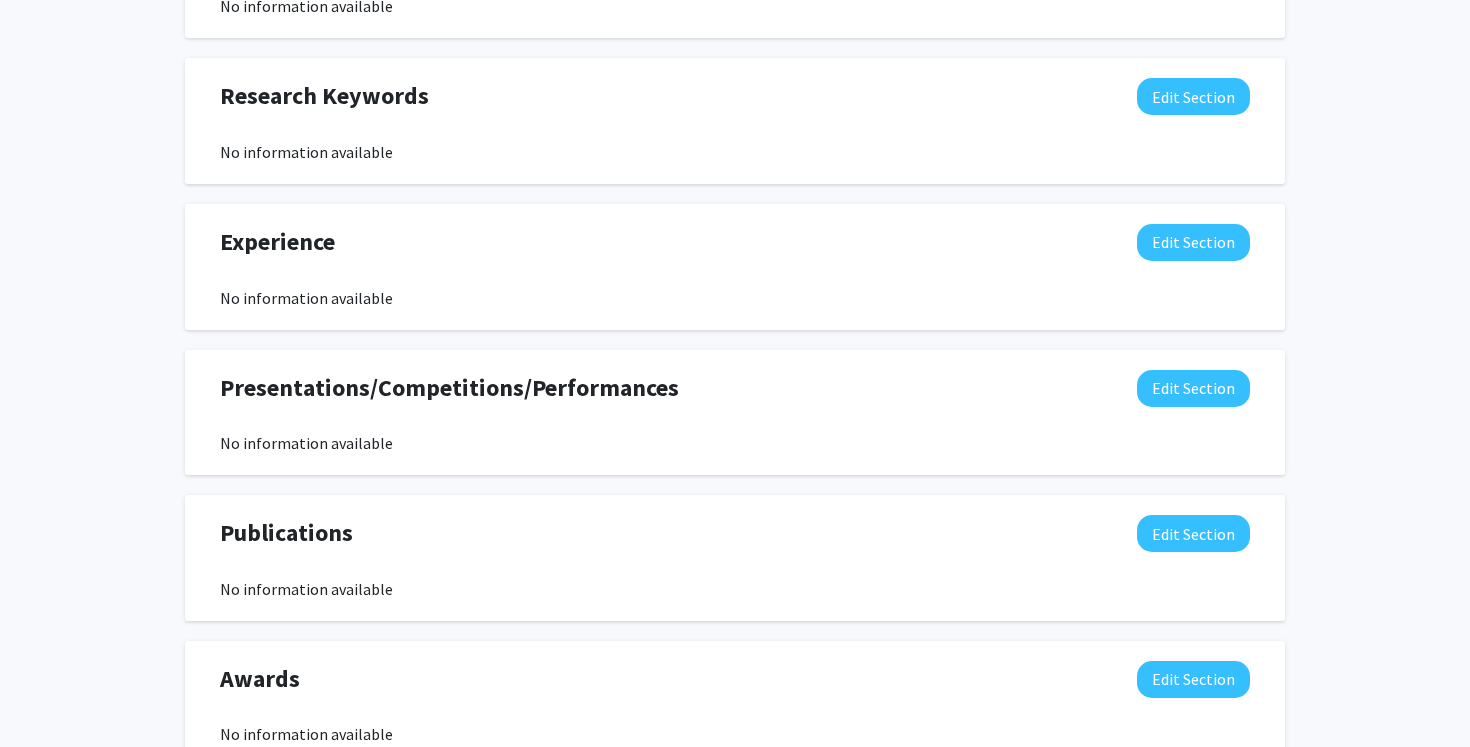 scroll, scrollTop: 992, scrollLeft: 0, axis: vertical 